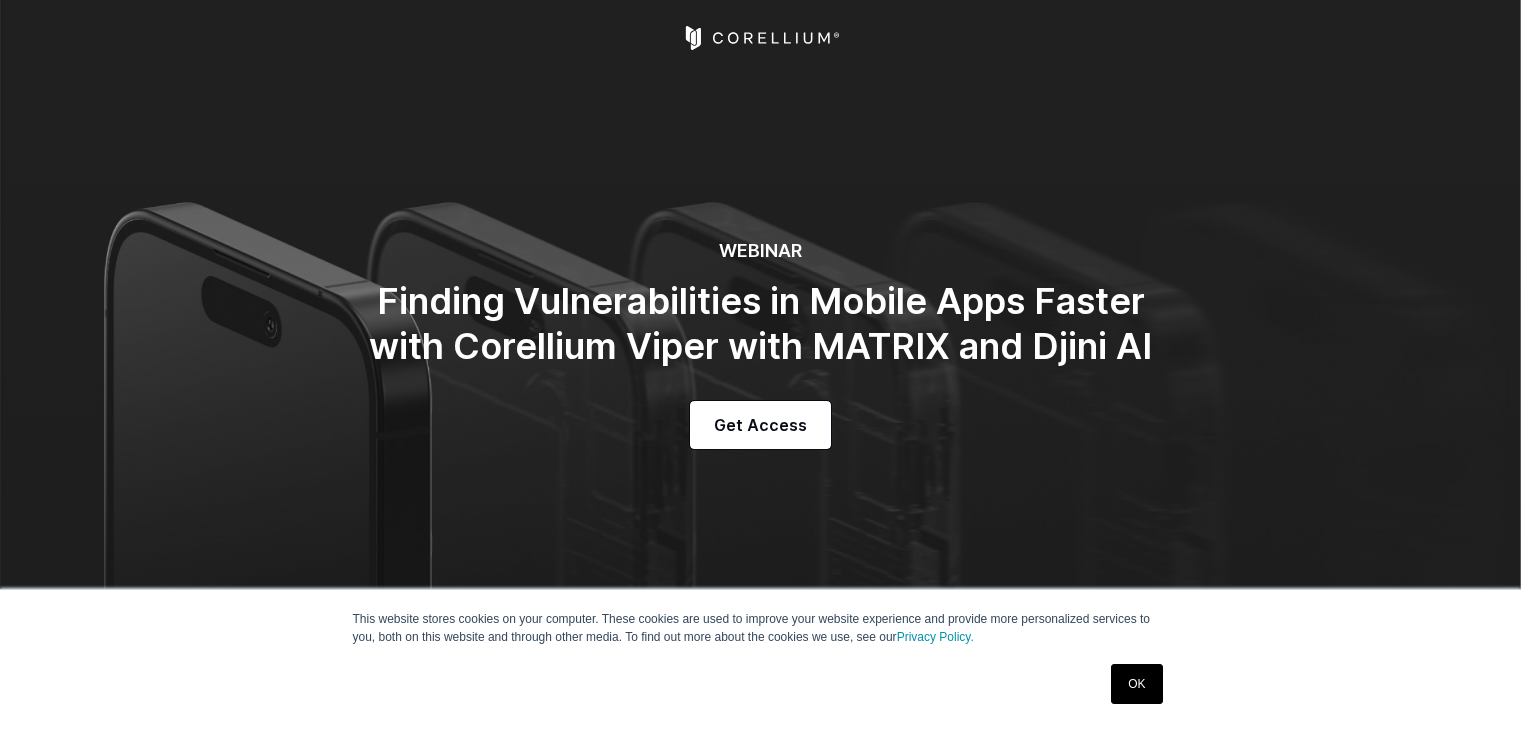 scroll, scrollTop: 1200, scrollLeft: 0, axis: vertical 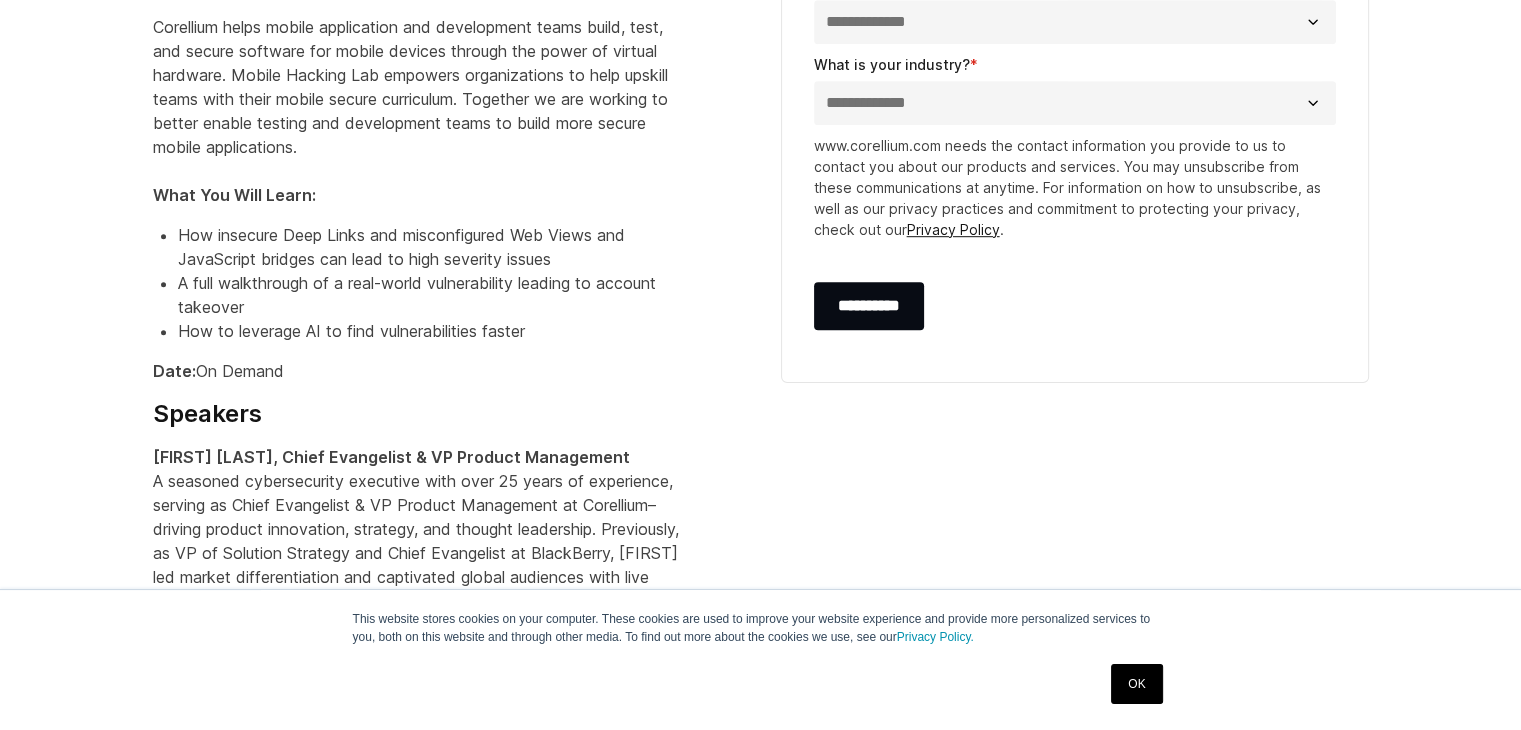 drag, startPoint x: 192, startPoint y: 369, endPoint x: 362, endPoint y: 367, distance: 170.01176 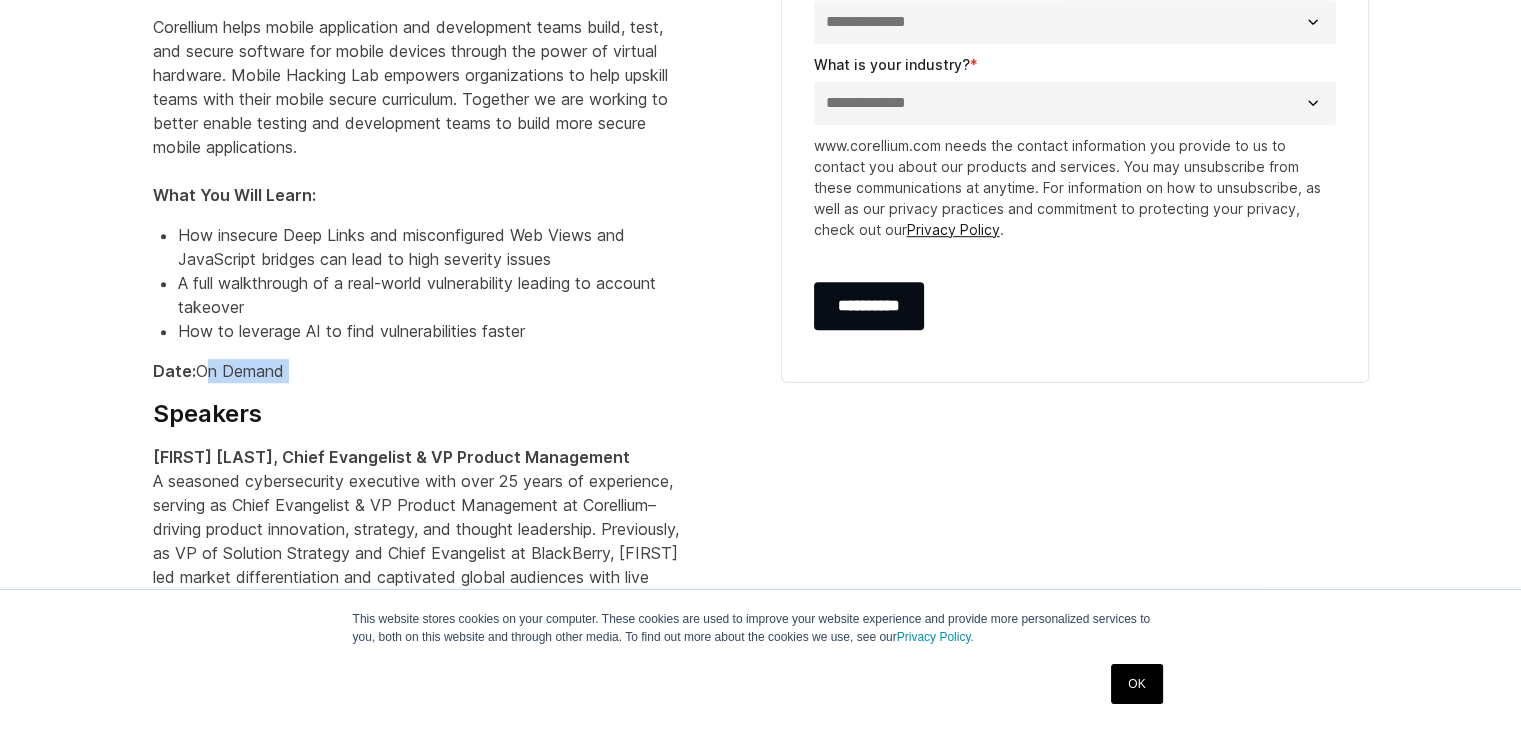 drag, startPoint x: 364, startPoint y: 367, endPoint x: 212, endPoint y: 365, distance: 152.01315 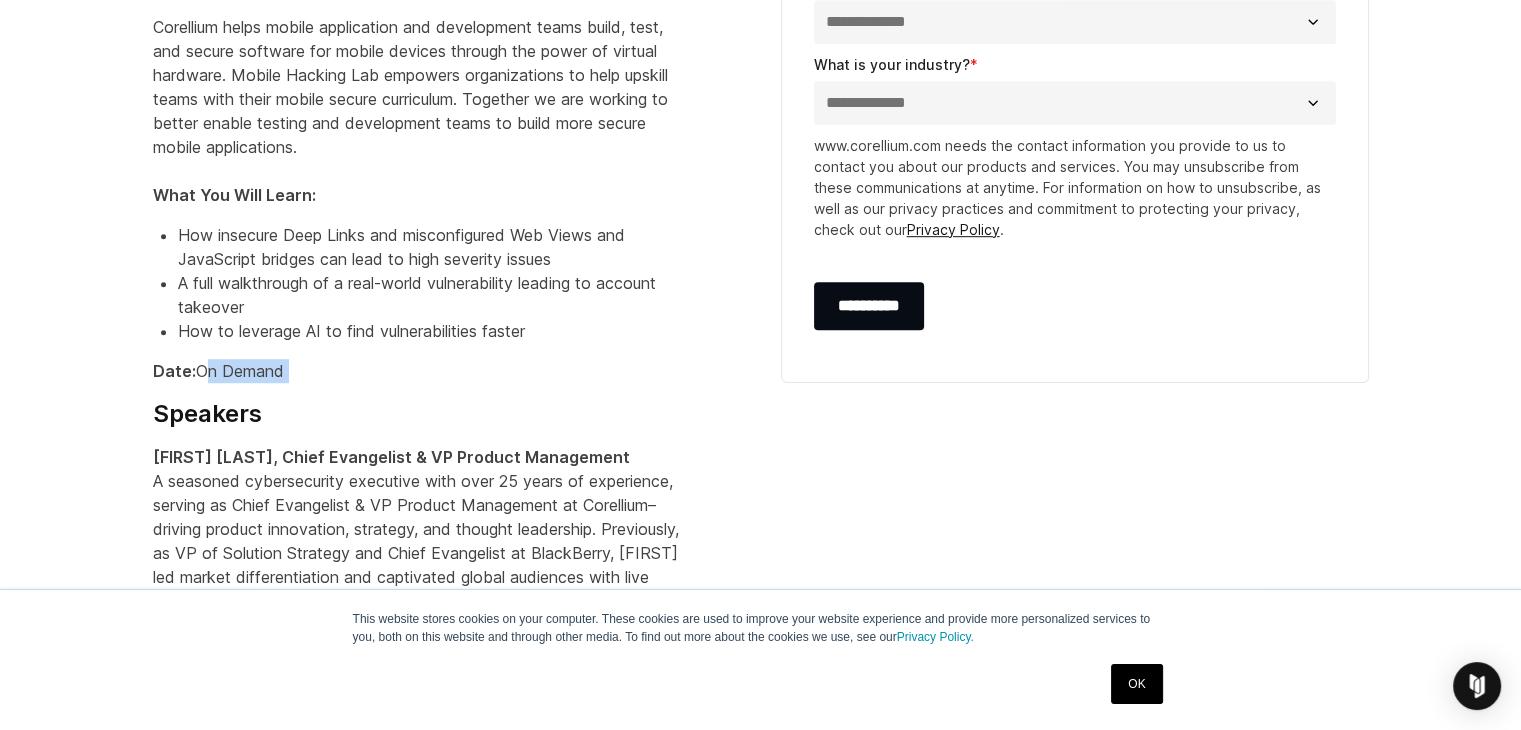 drag, startPoint x: 212, startPoint y: 365, endPoint x: 364, endPoint y: 366, distance: 152.0033 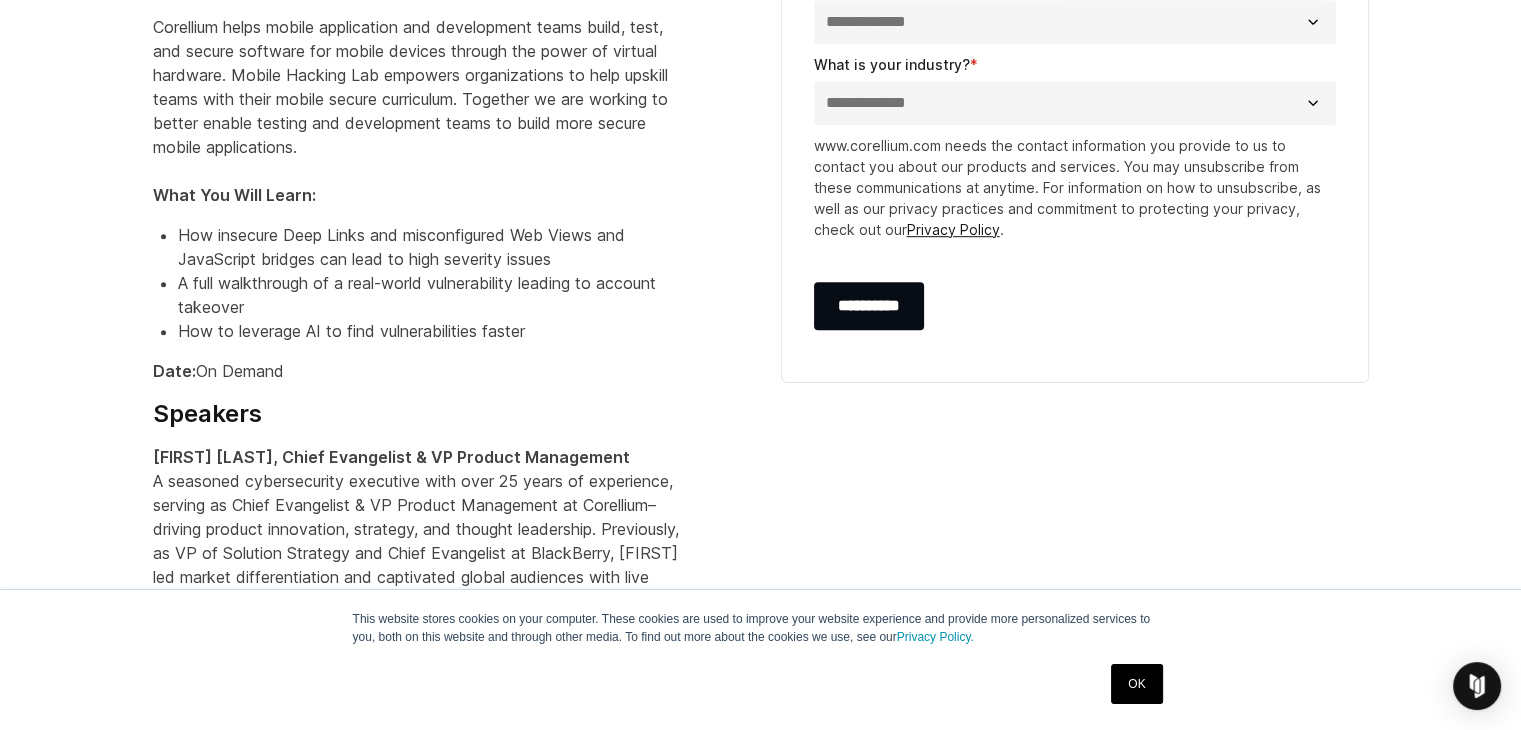 scroll, scrollTop: 800, scrollLeft: 0, axis: vertical 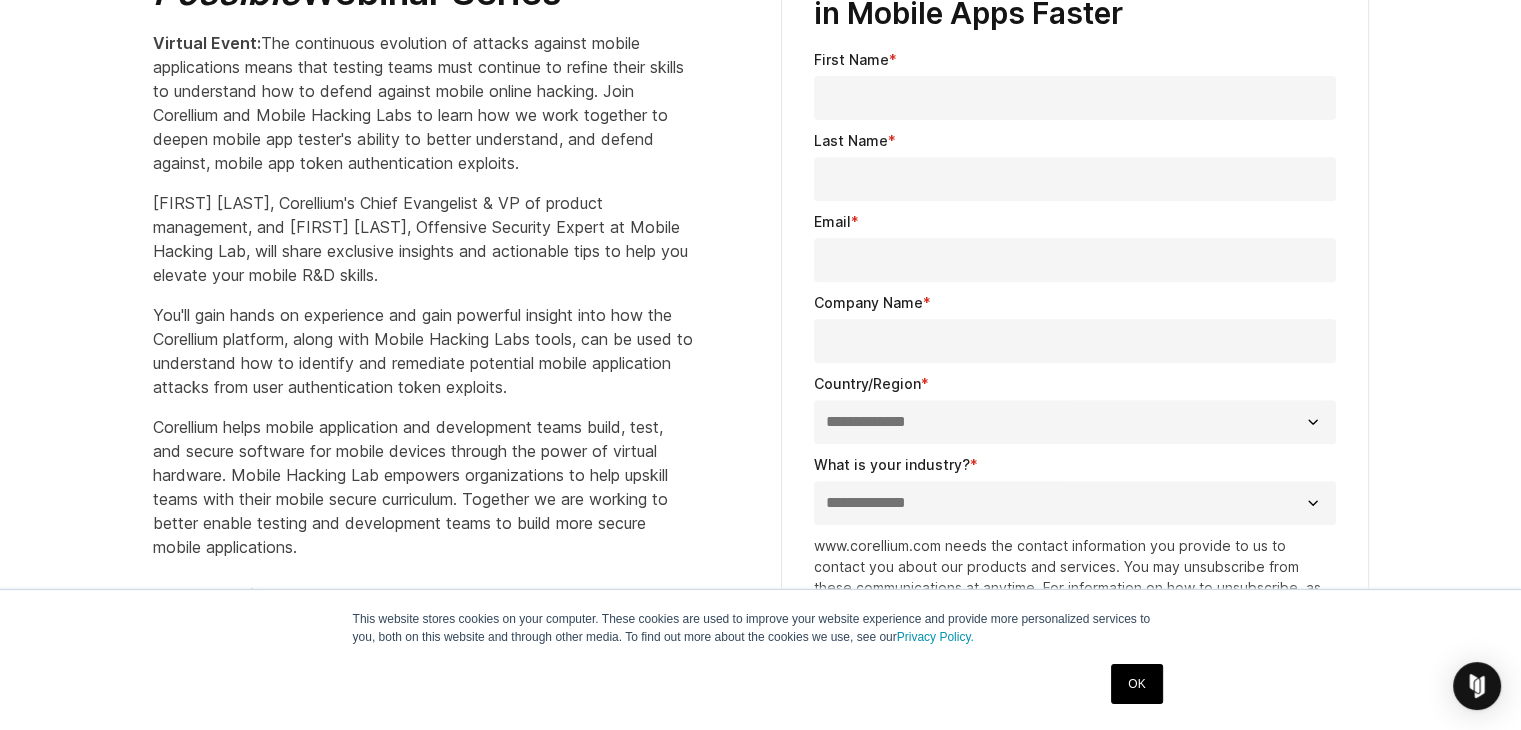click on "*" at bounding box center (892, 140) 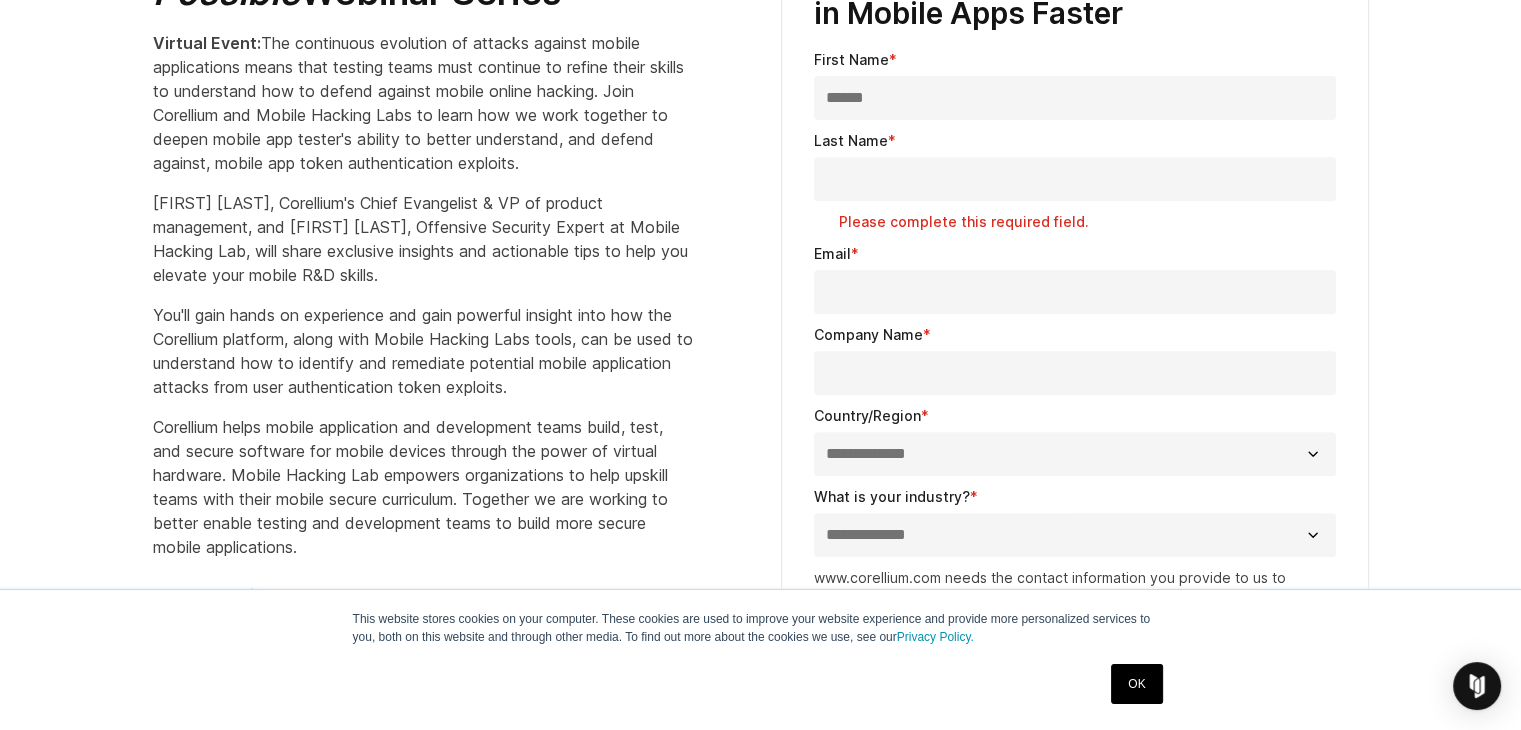 type on "******" 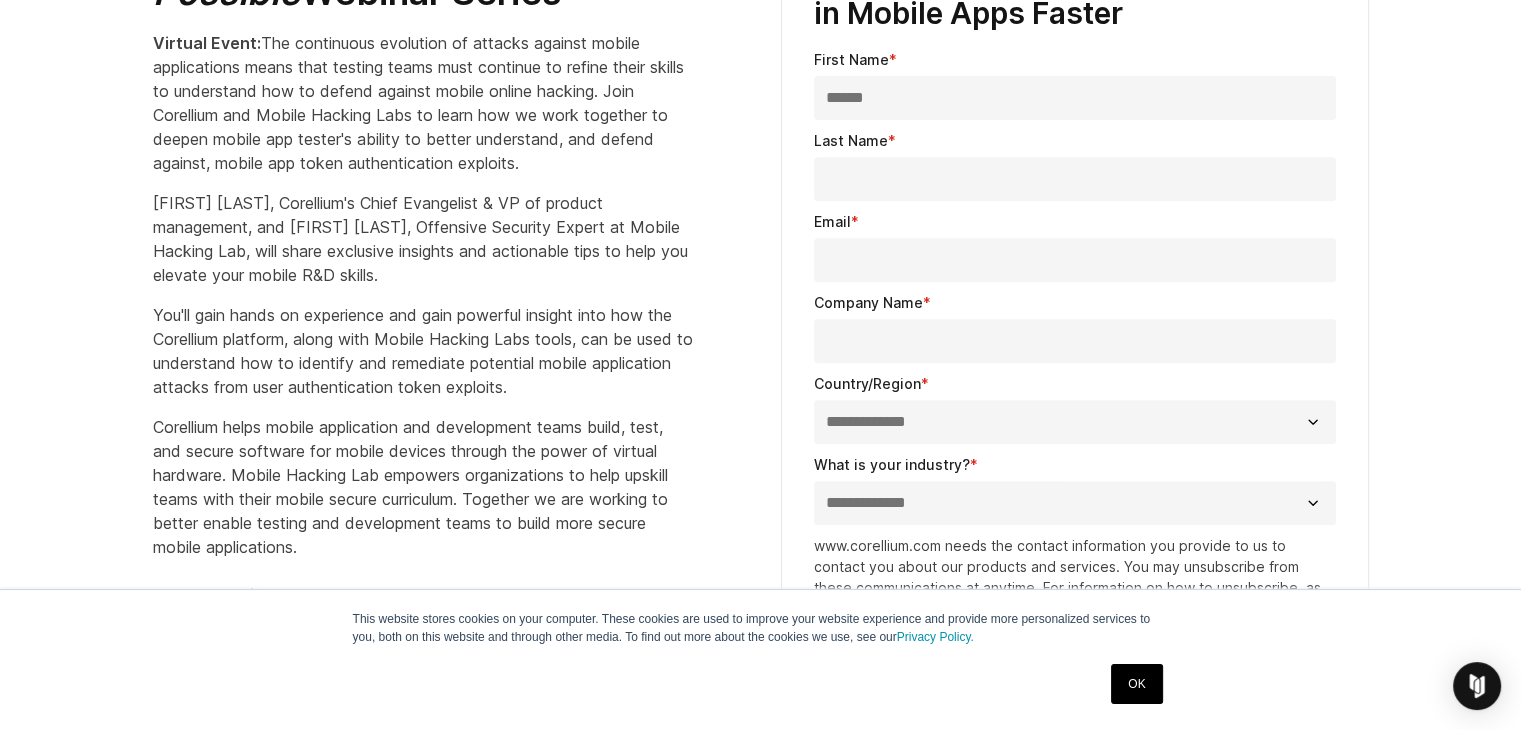 click on "Last Name *" at bounding box center (1075, 179) 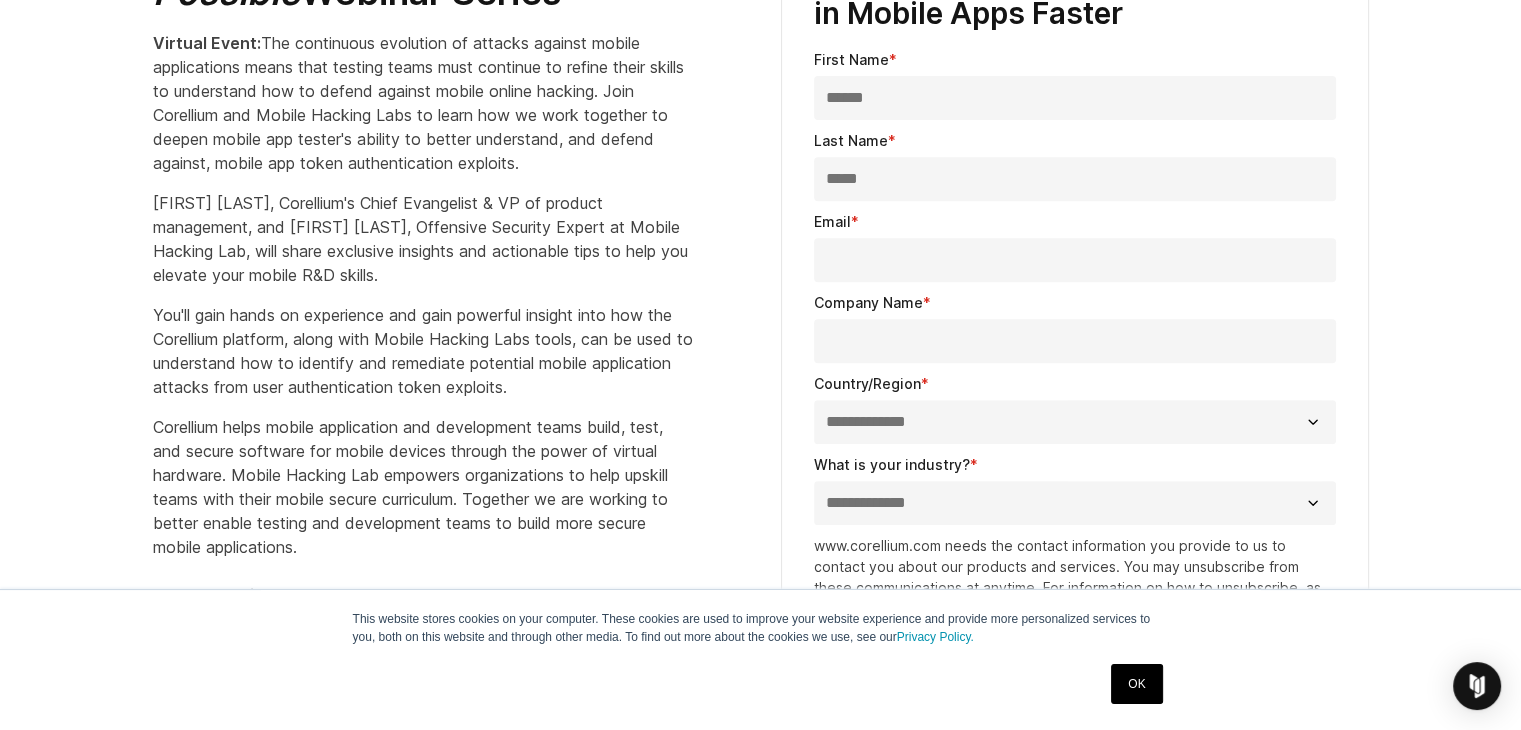 type on "*****" 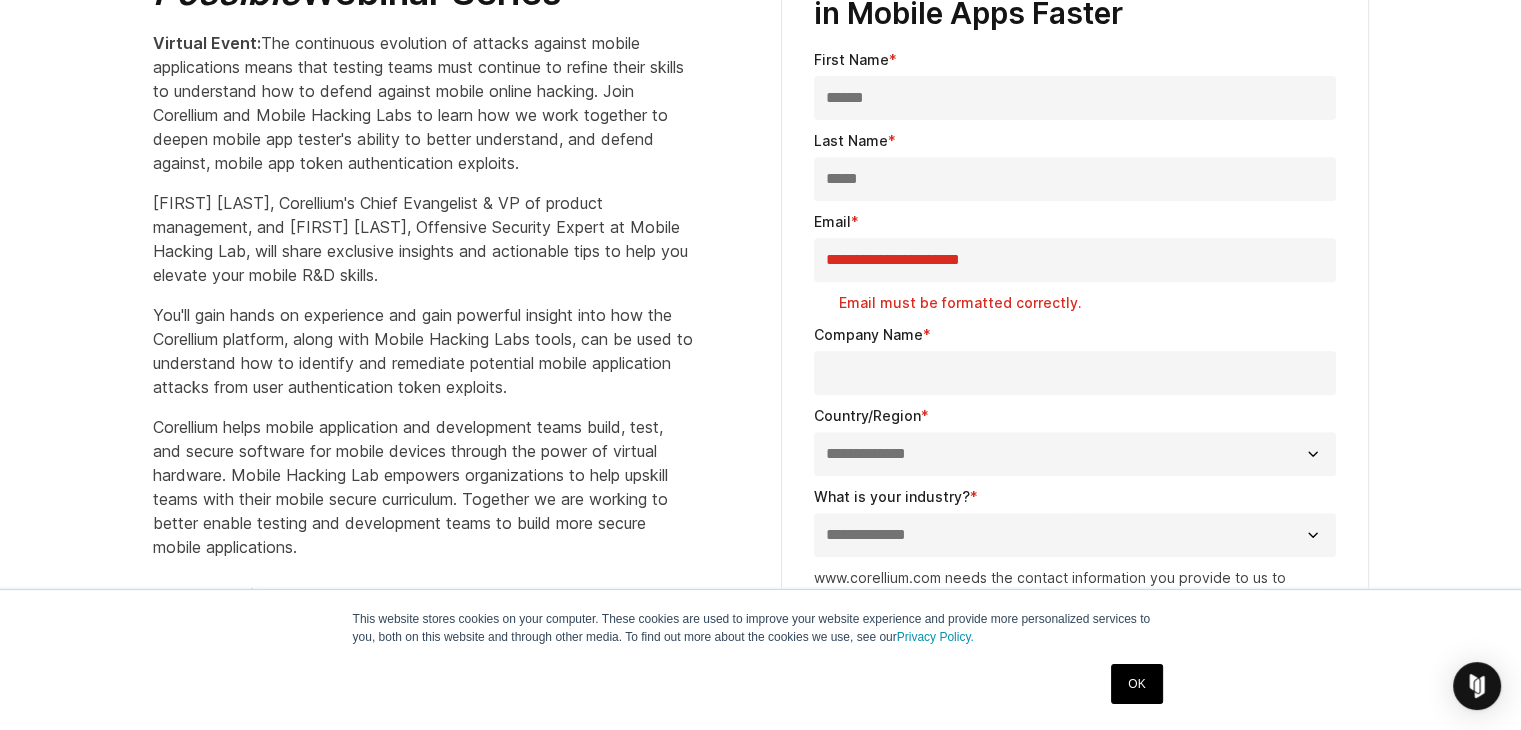 click on "**********" at bounding box center [1075, 260] 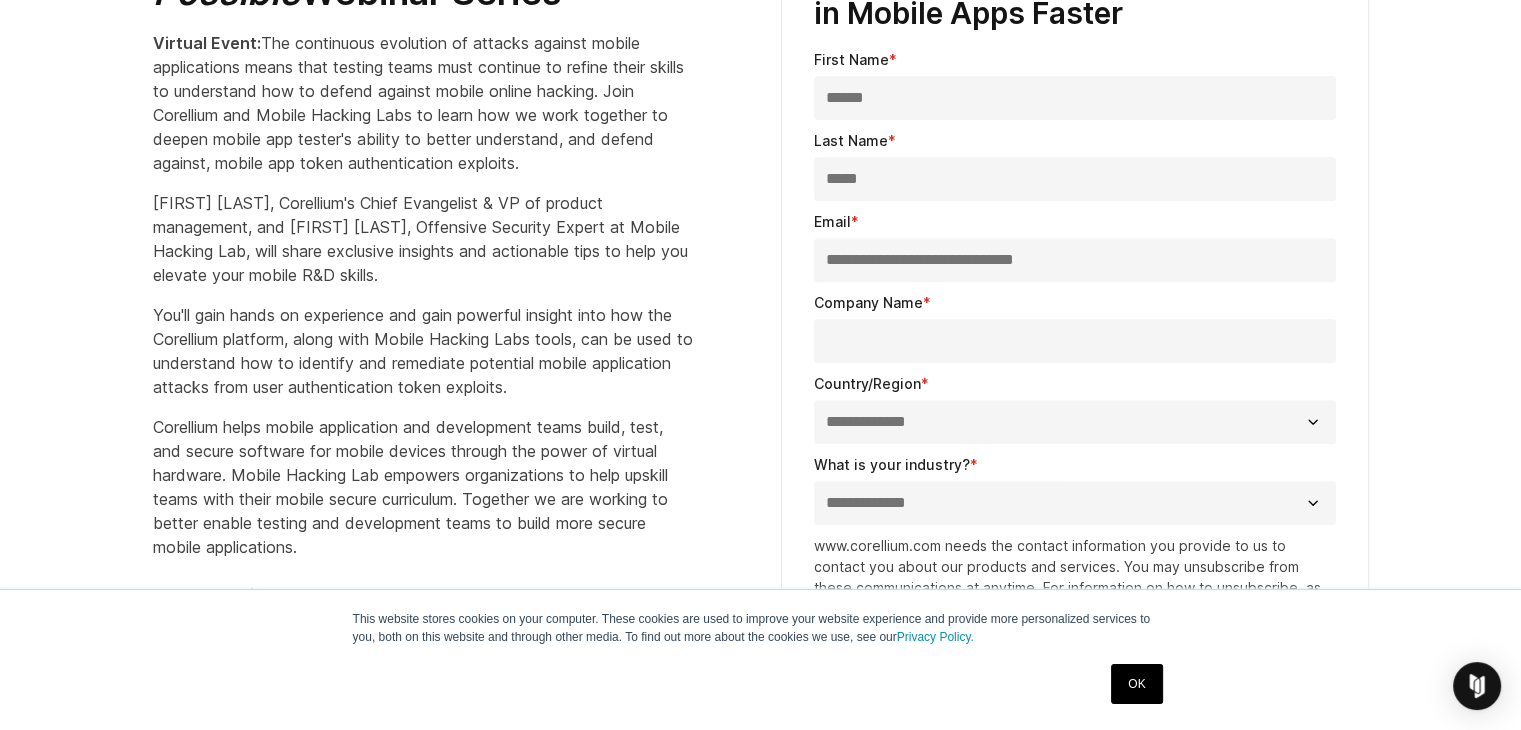 click on "**********" at bounding box center [1075, 260] 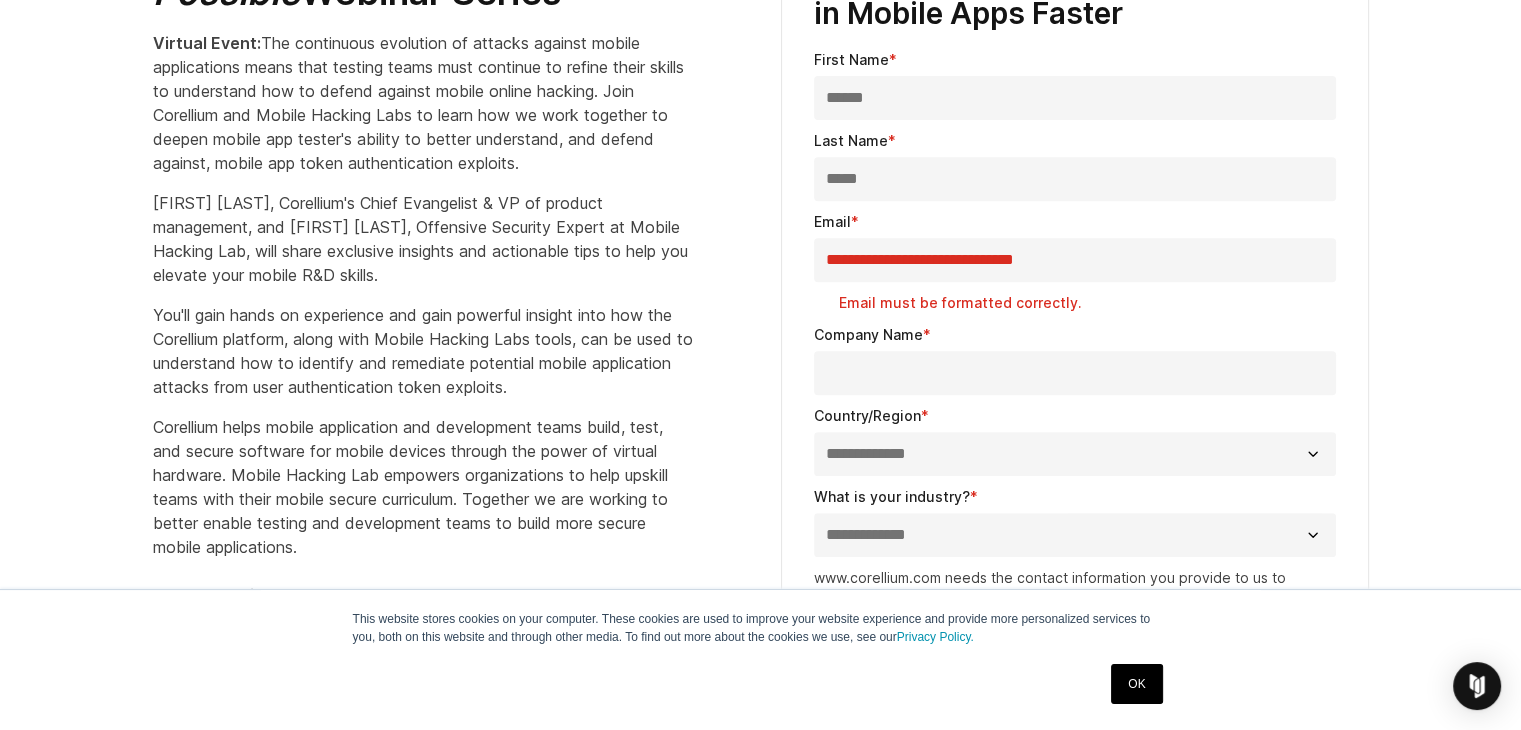 paste 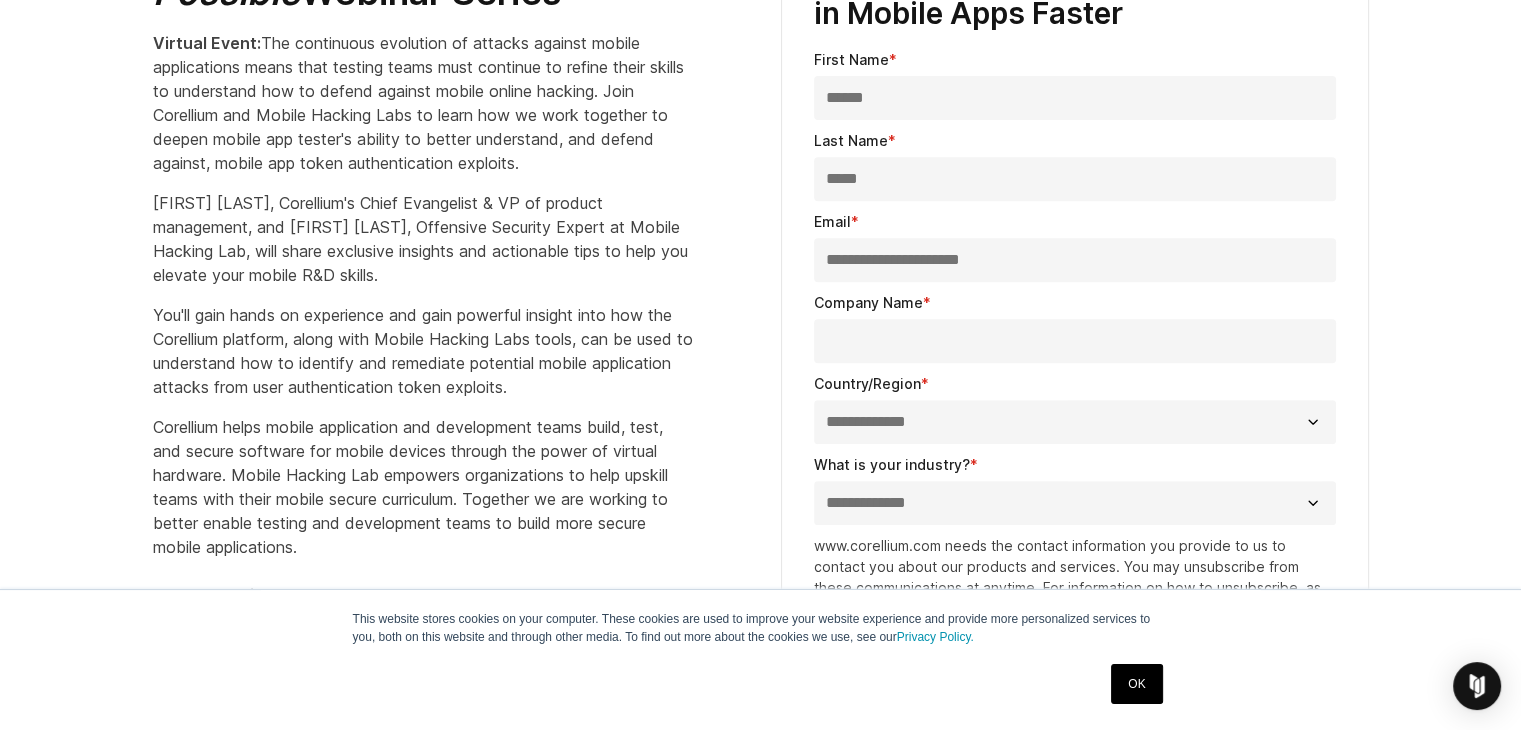 type on "**********" 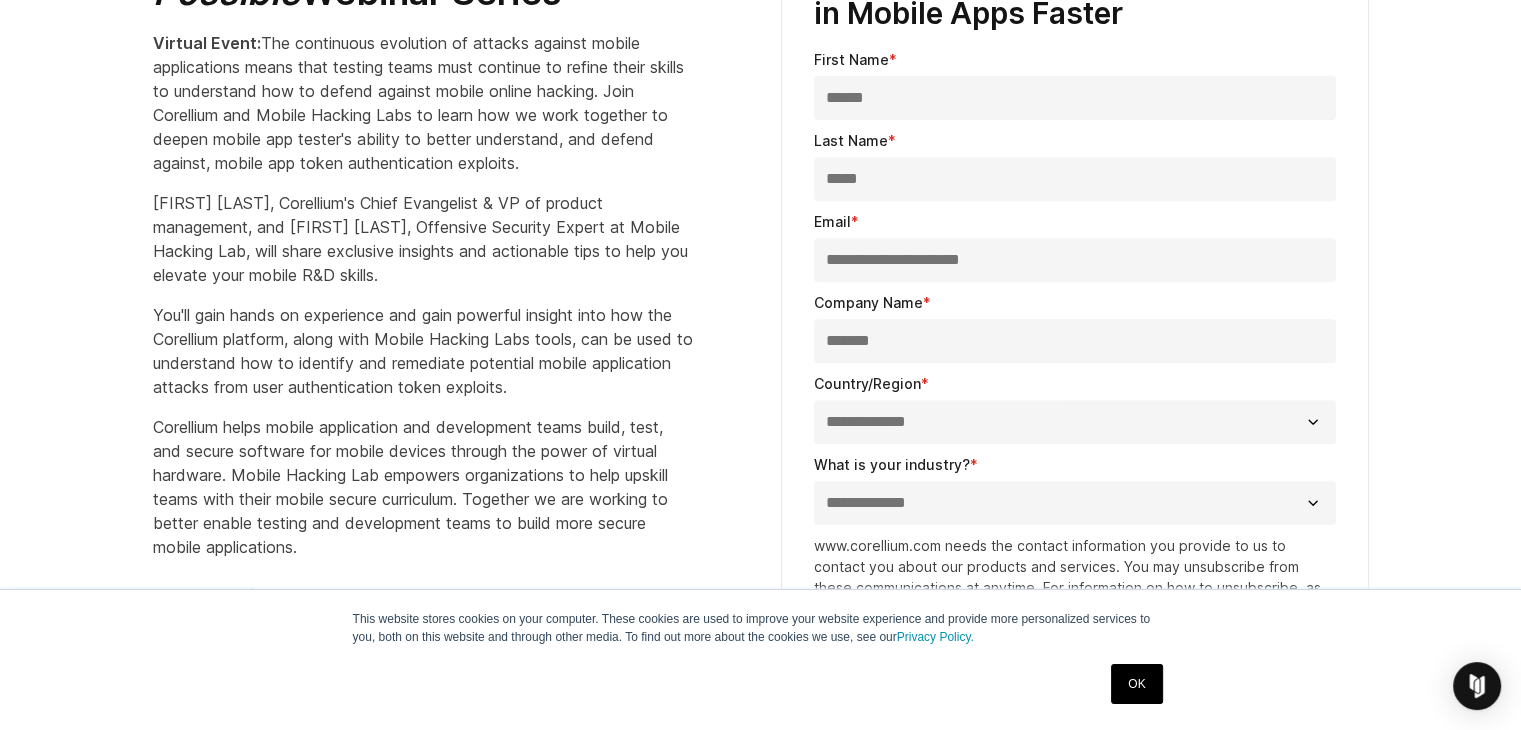 type on "*******" 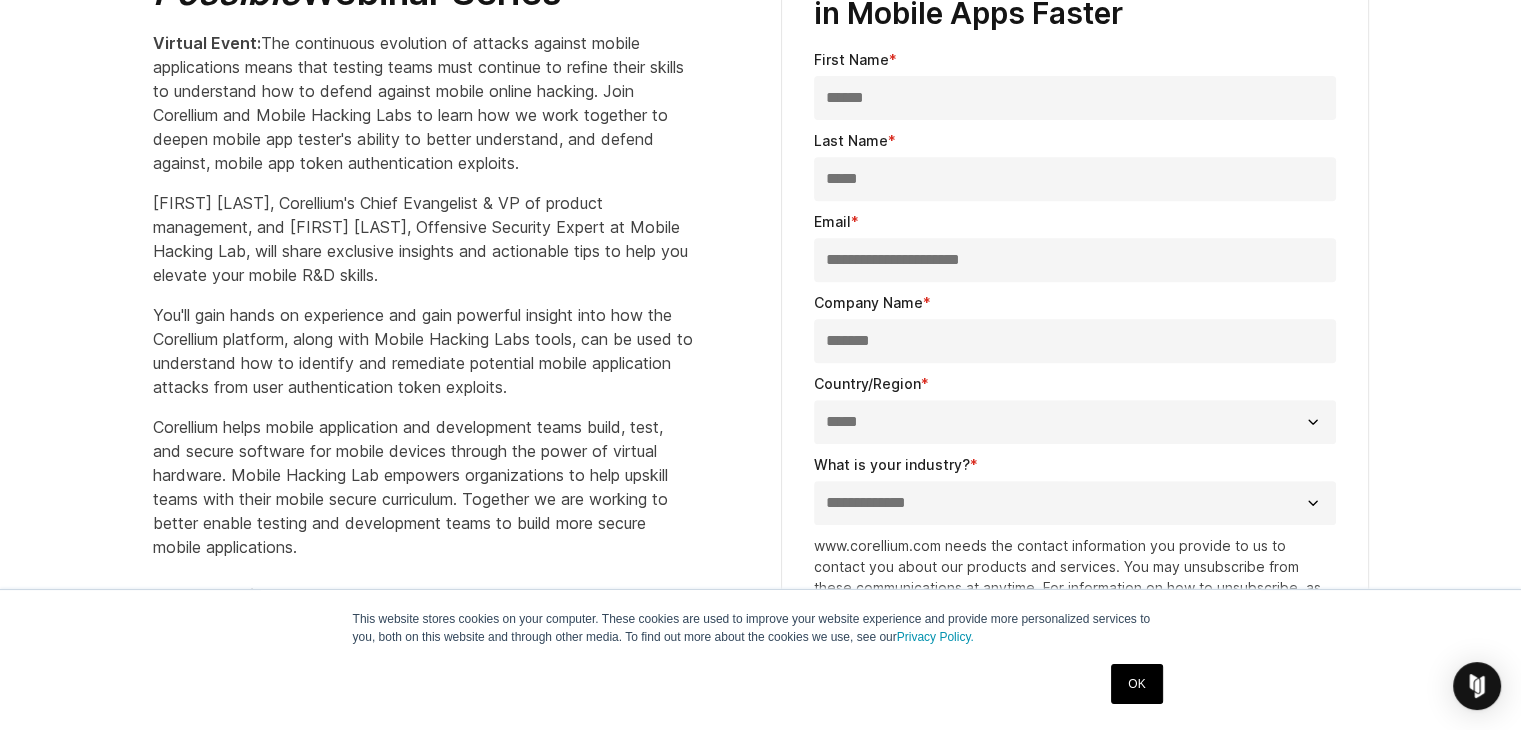 click on "**********" at bounding box center (1075, 422) 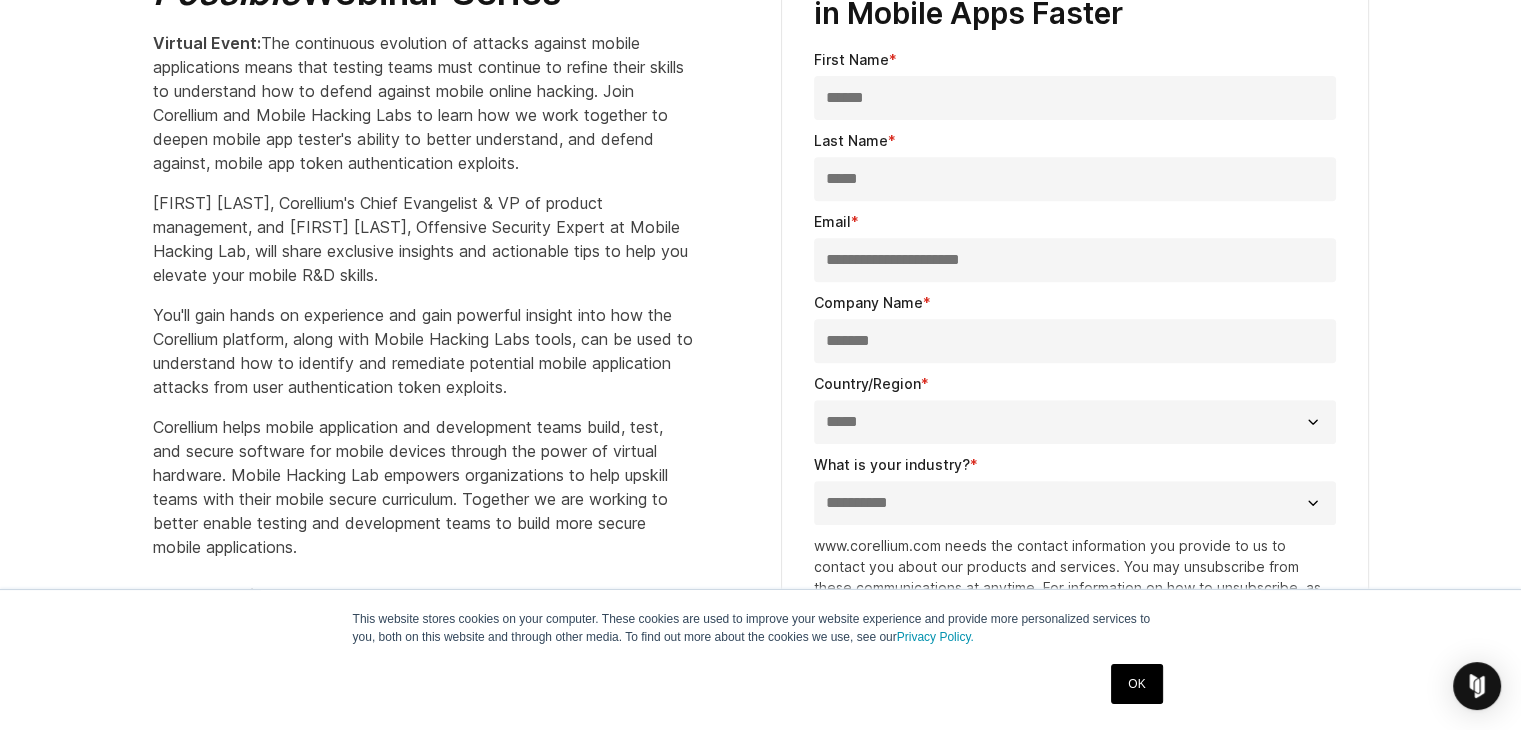 click on "**********" at bounding box center (1075, 503) 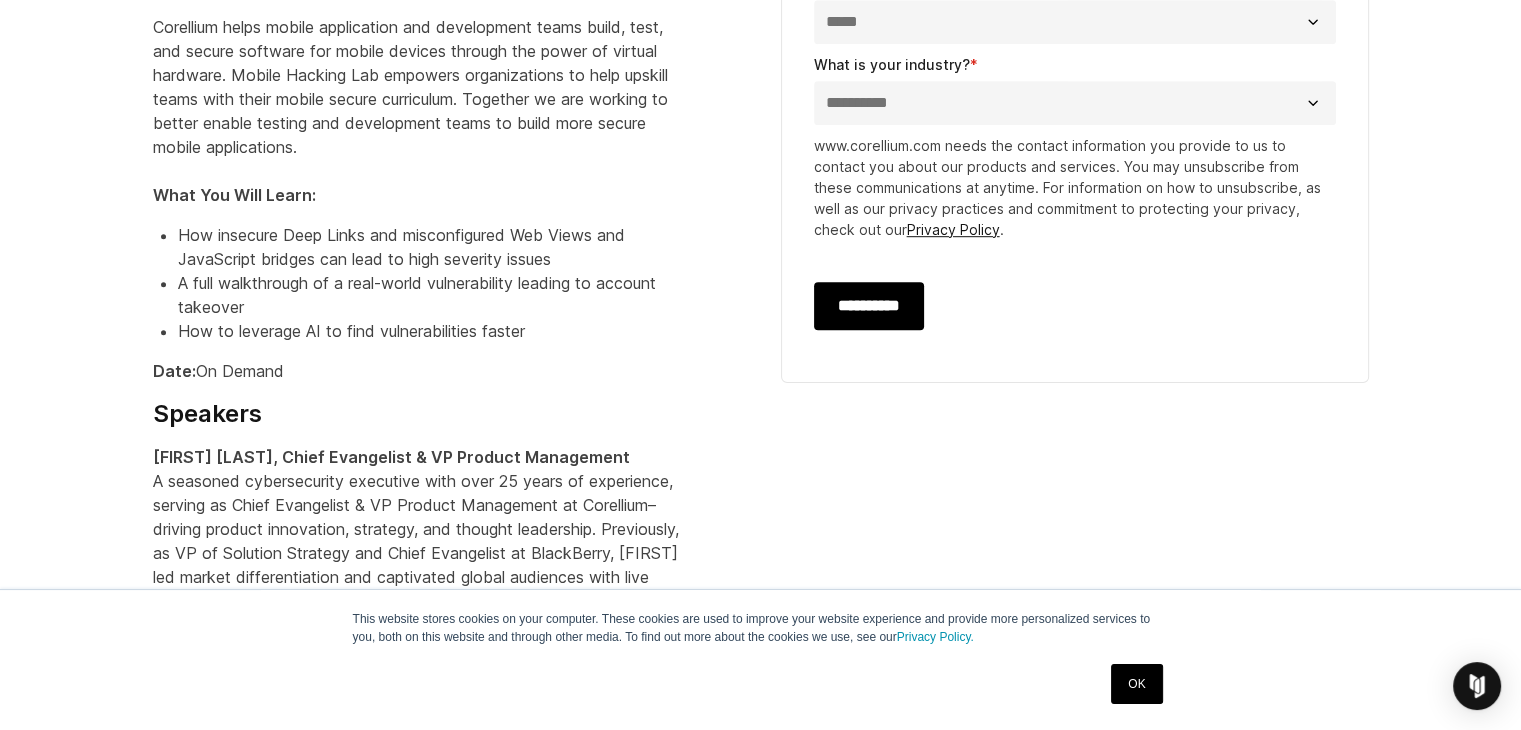 click on "**********" at bounding box center (869, 306) 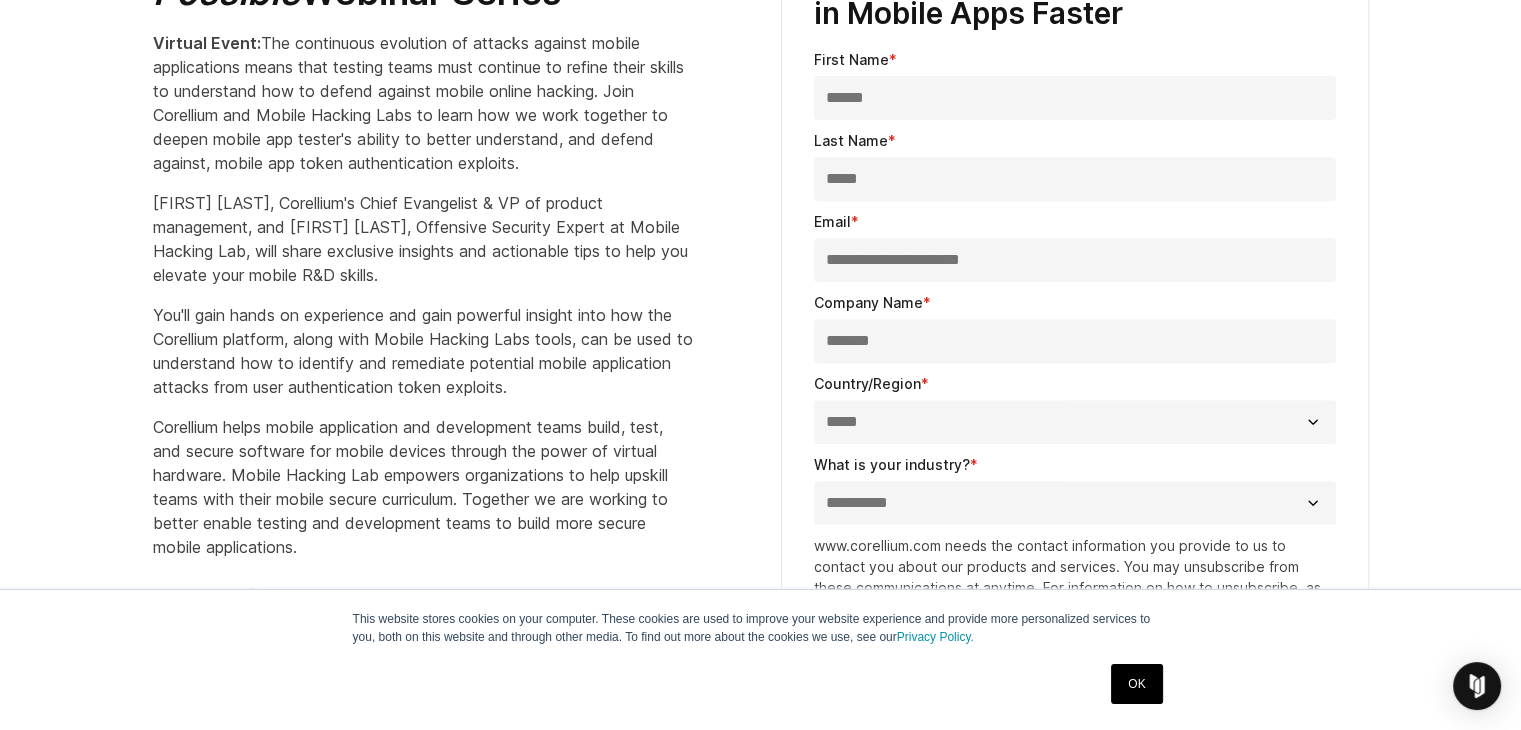 scroll, scrollTop: 1200, scrollLeft: 0, axis: vertical 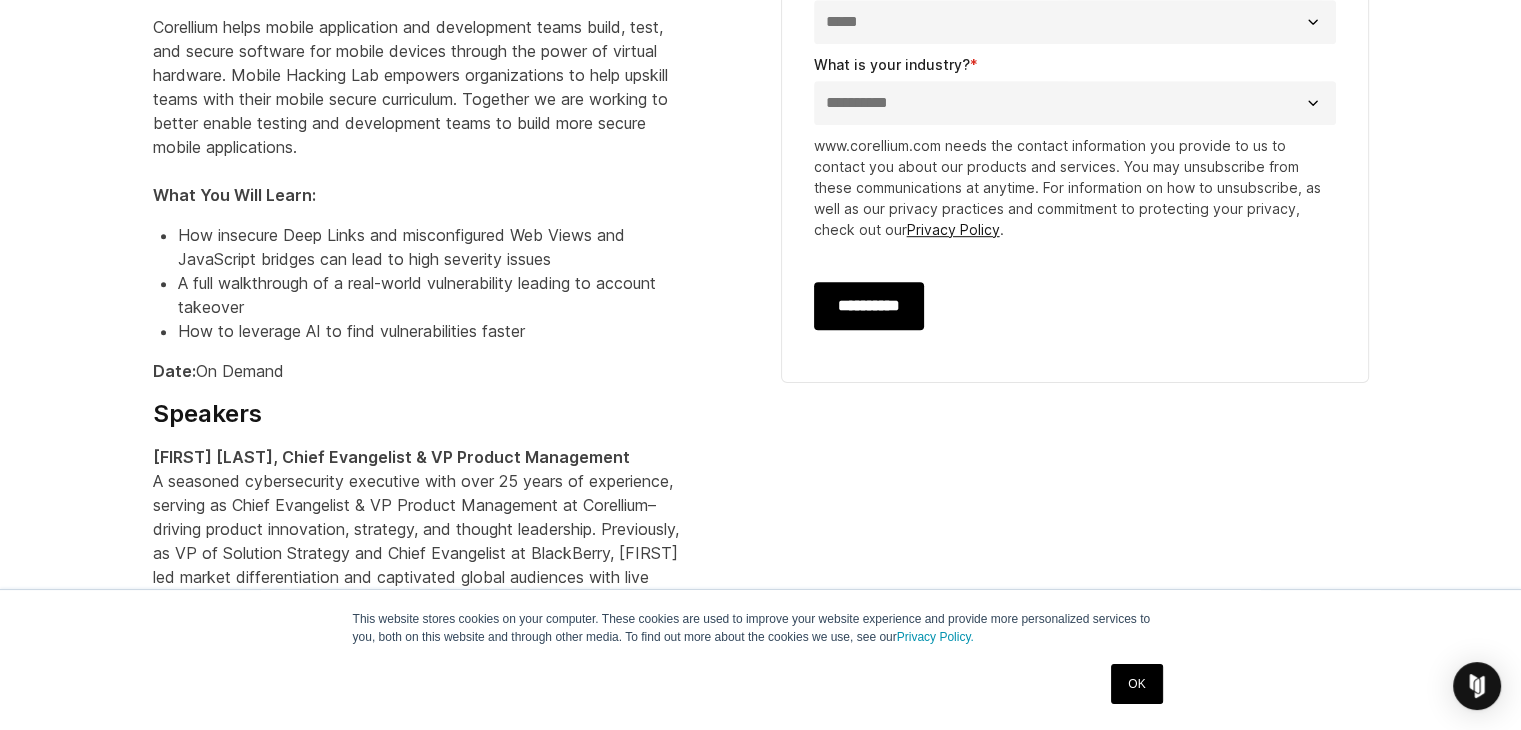 click on "**********" at bounding box center (869, 306) 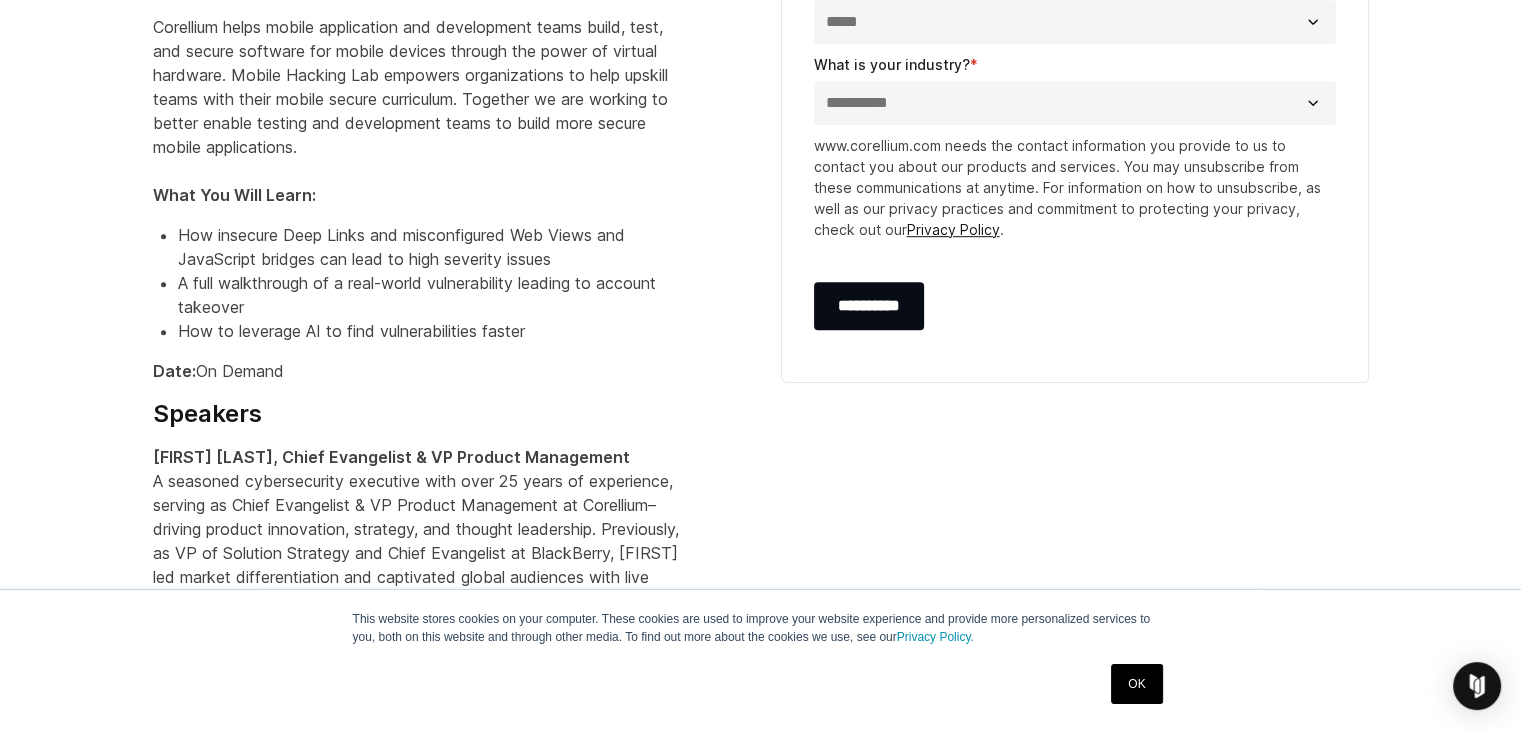 click on "OK" at bounding box center (1136, 684) 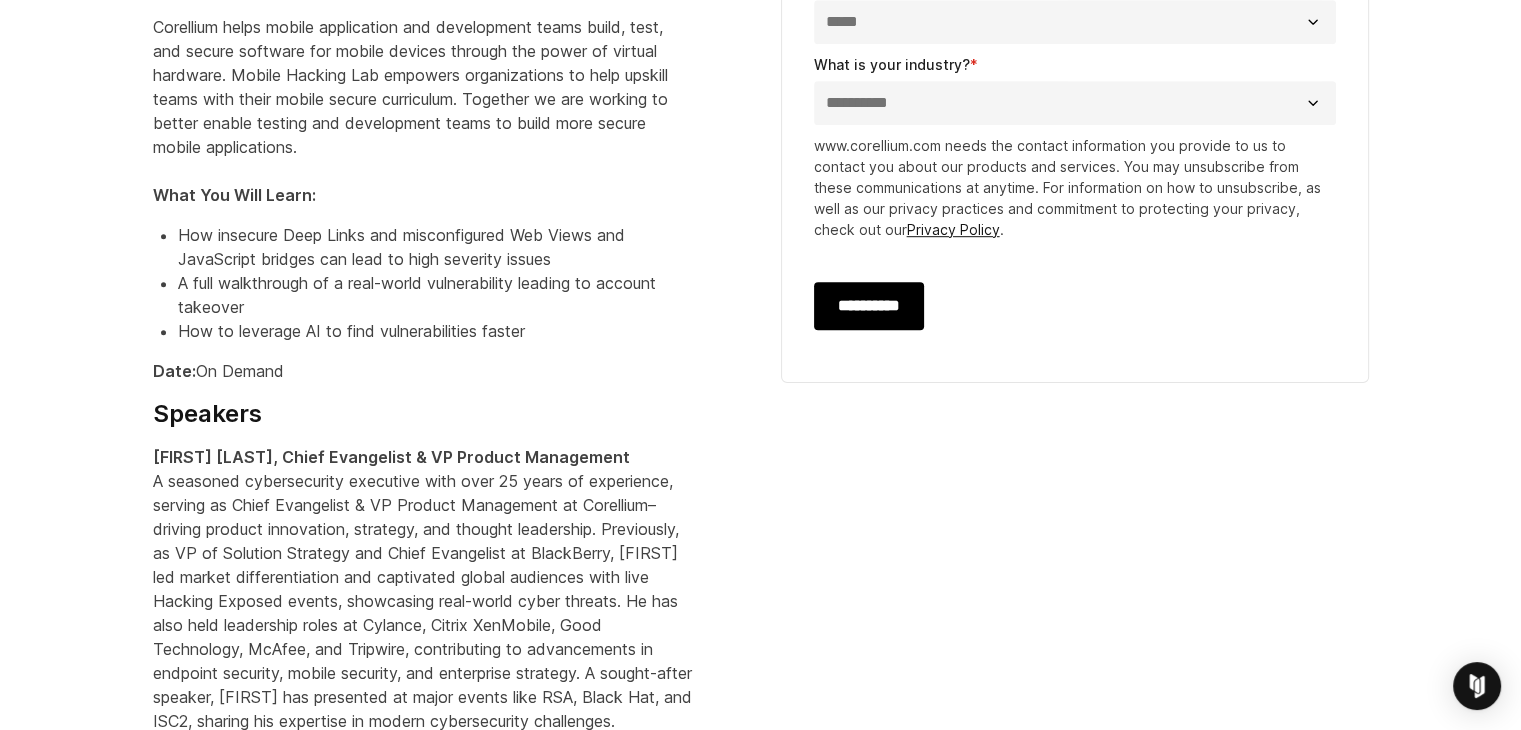 click on "**********" at bounding box center [869, 306] 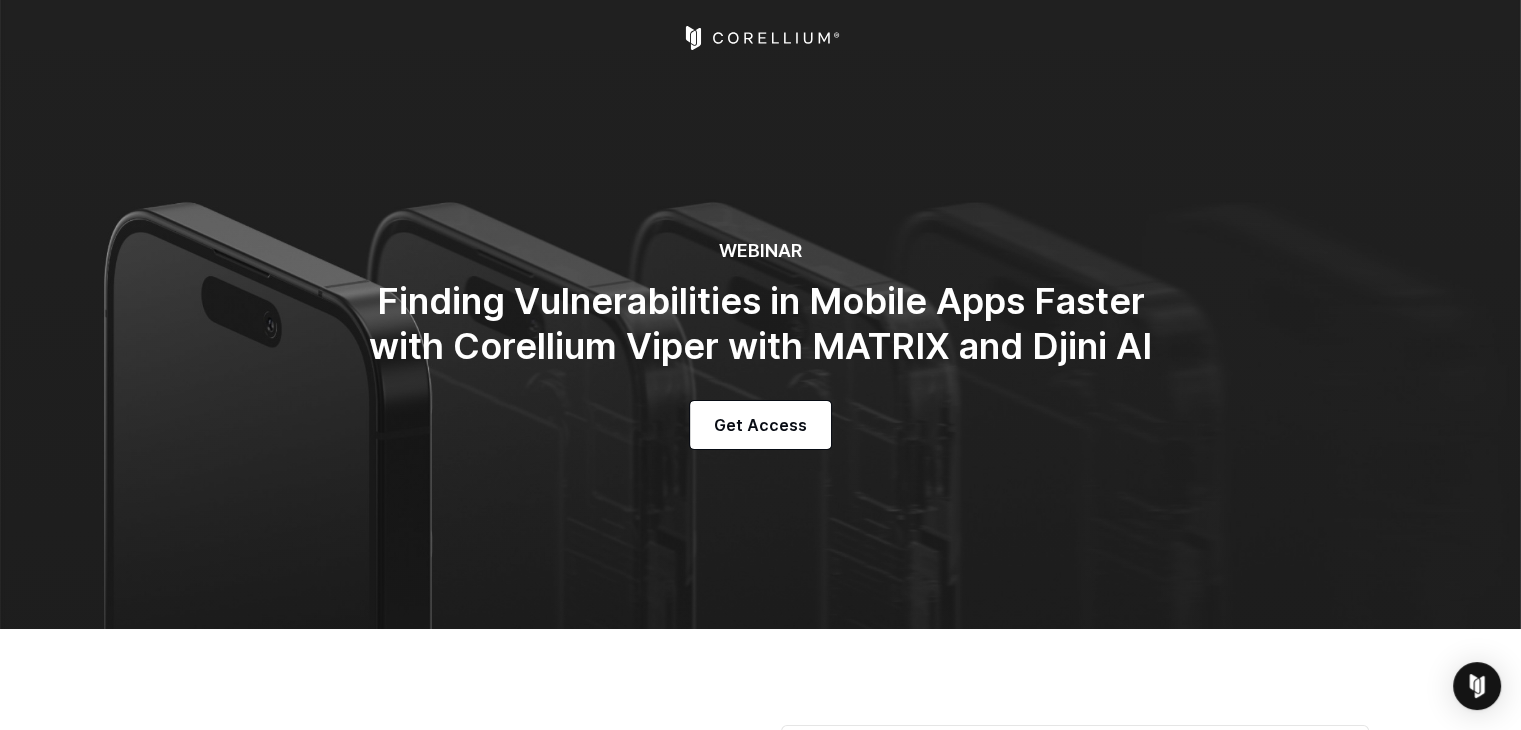 scroll, scrollTop: 800, scrollLeft: 0, axis: vertical 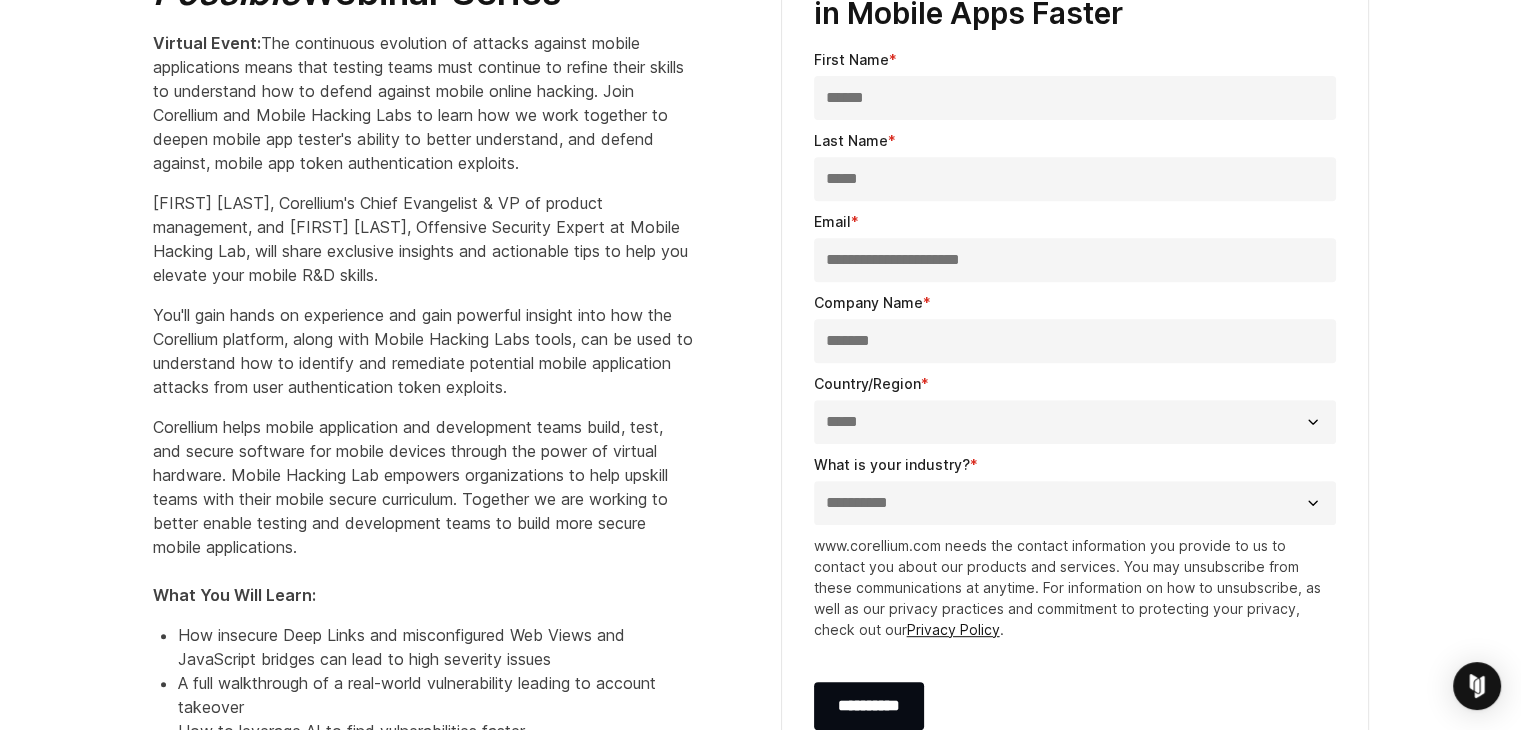 click on "[FIRST] [LAST], Corellium's Chief Evangelist & VP of product management, and [FIRST] [LAST], Offensive Security Expert at Mobile Hacking Lab, will share exclusive insights and actionable tips to help you elevate your mobile R&D skills." at bounding box center [423, 239] 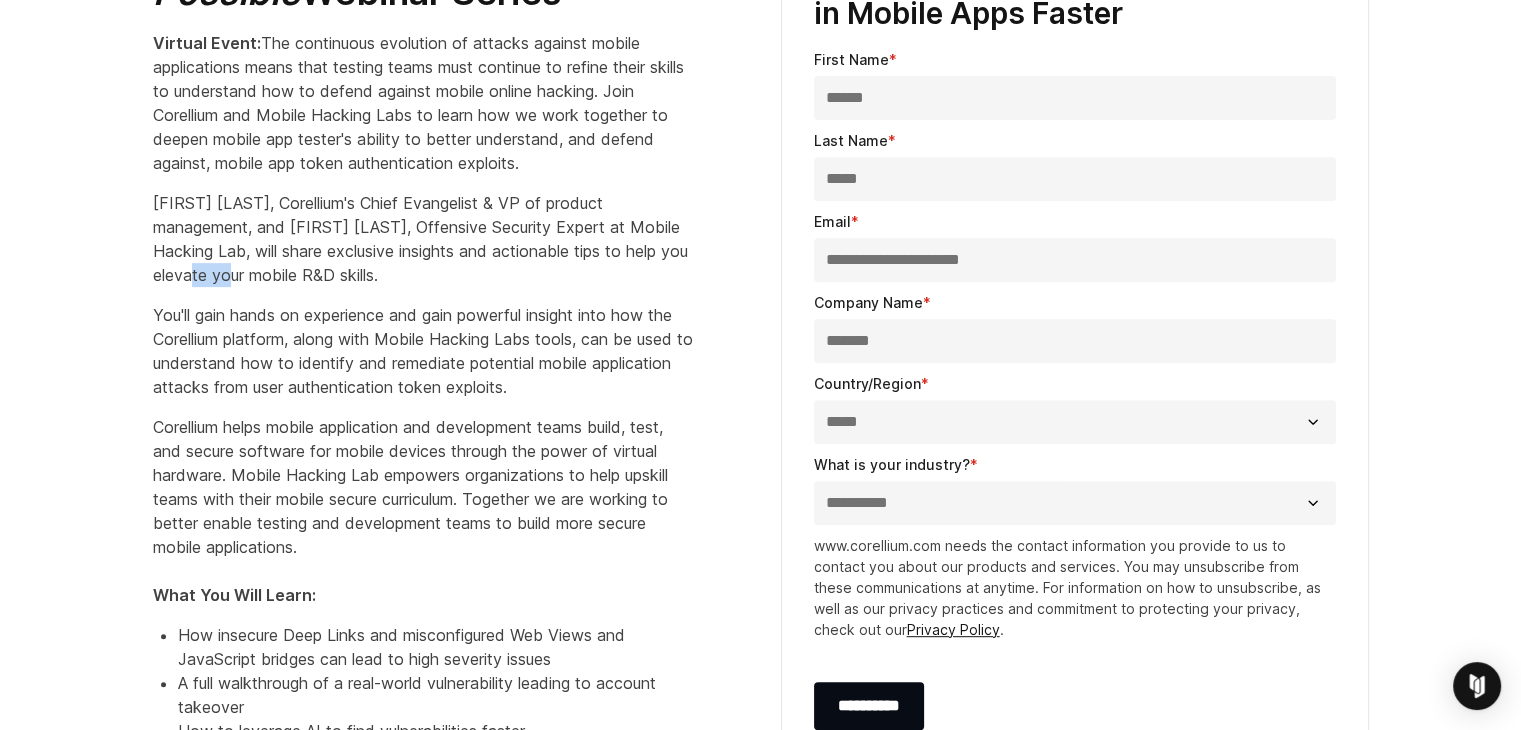 click on "[FIRST] [LAST], Corellium's Chief Evangelist & VP of product management, and [FIRST] [LAST], Offensive Security Expert at Mobile Hacking Lab, will share exclusive insights and actionable tips to help you elevate your mobile R&D skills." at bounding box center [423, 239] 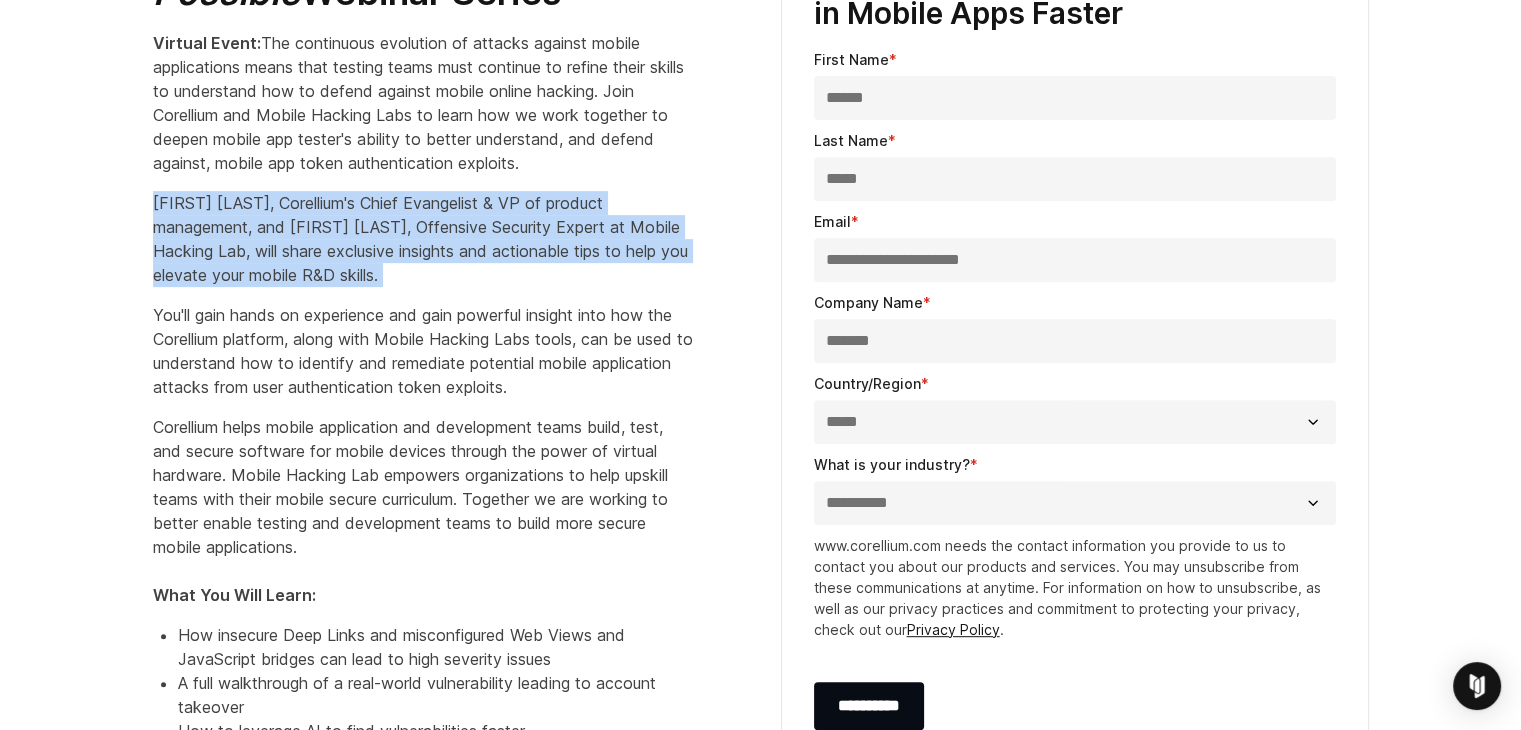 click on "[FIRST] [LAST], Corellium's Chief Evangelist & VP of product management, and [FIRST] [LAST], Offensive Security Expert at Mobile Hacking Lab, will share exclusive insights and actionable tips to help you elevate your mobile R&D skills." at bounding box center (423, 239) 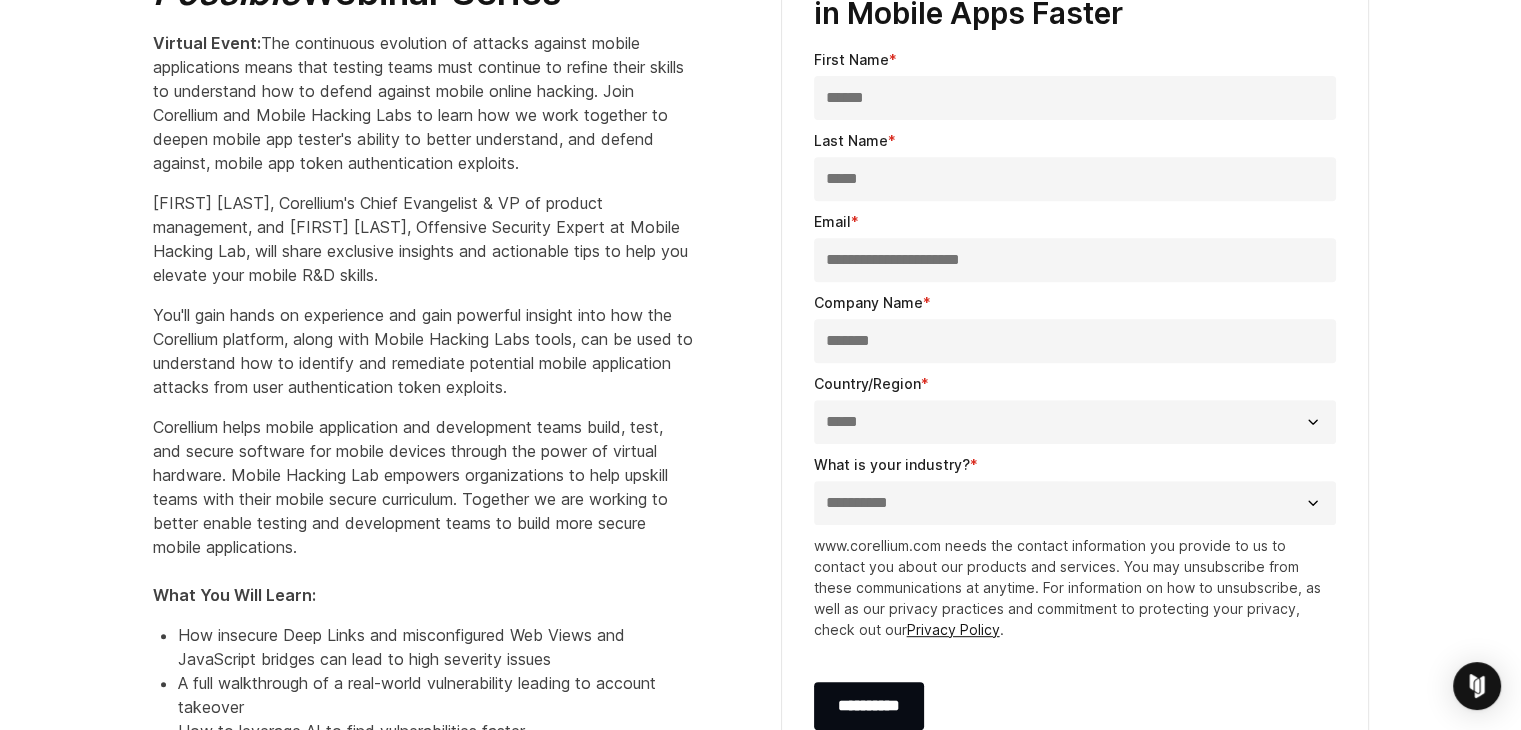 scroll, scrollTop: 400, scrollLeft: 0, axis: vertical 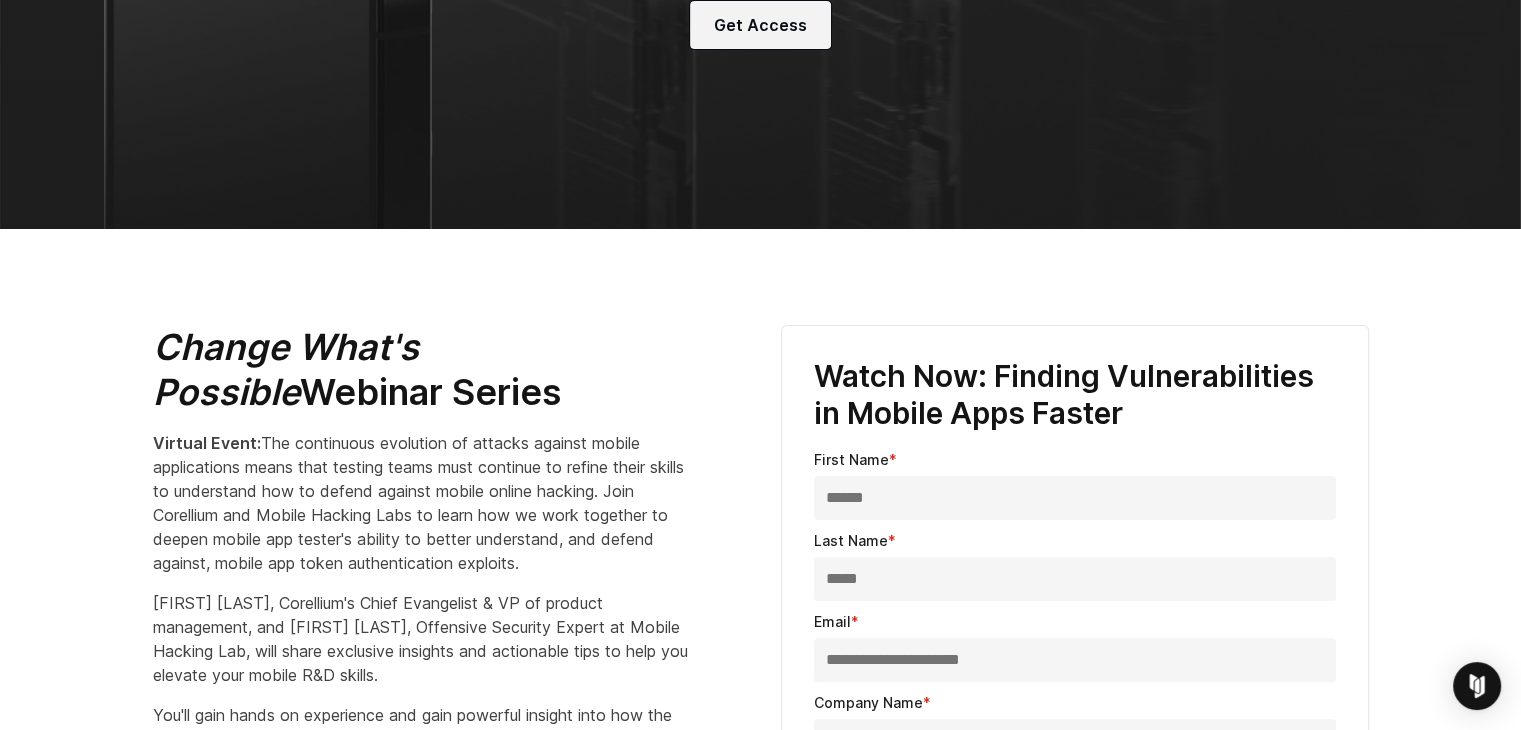 click on "Get Access" at bounding box center [760, 25] 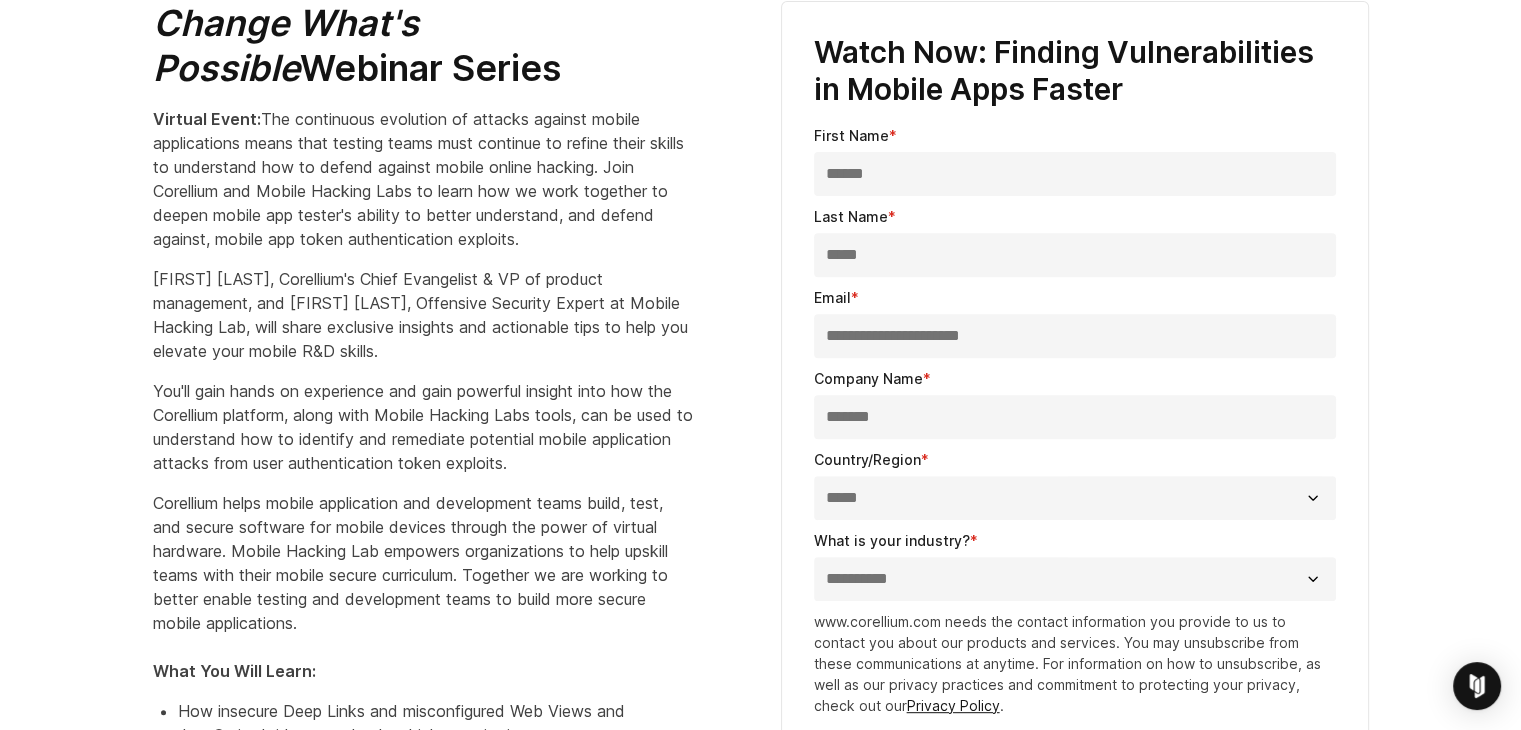 scroll, scrollTop: 724, scrollLeft: 0, axis: vertical 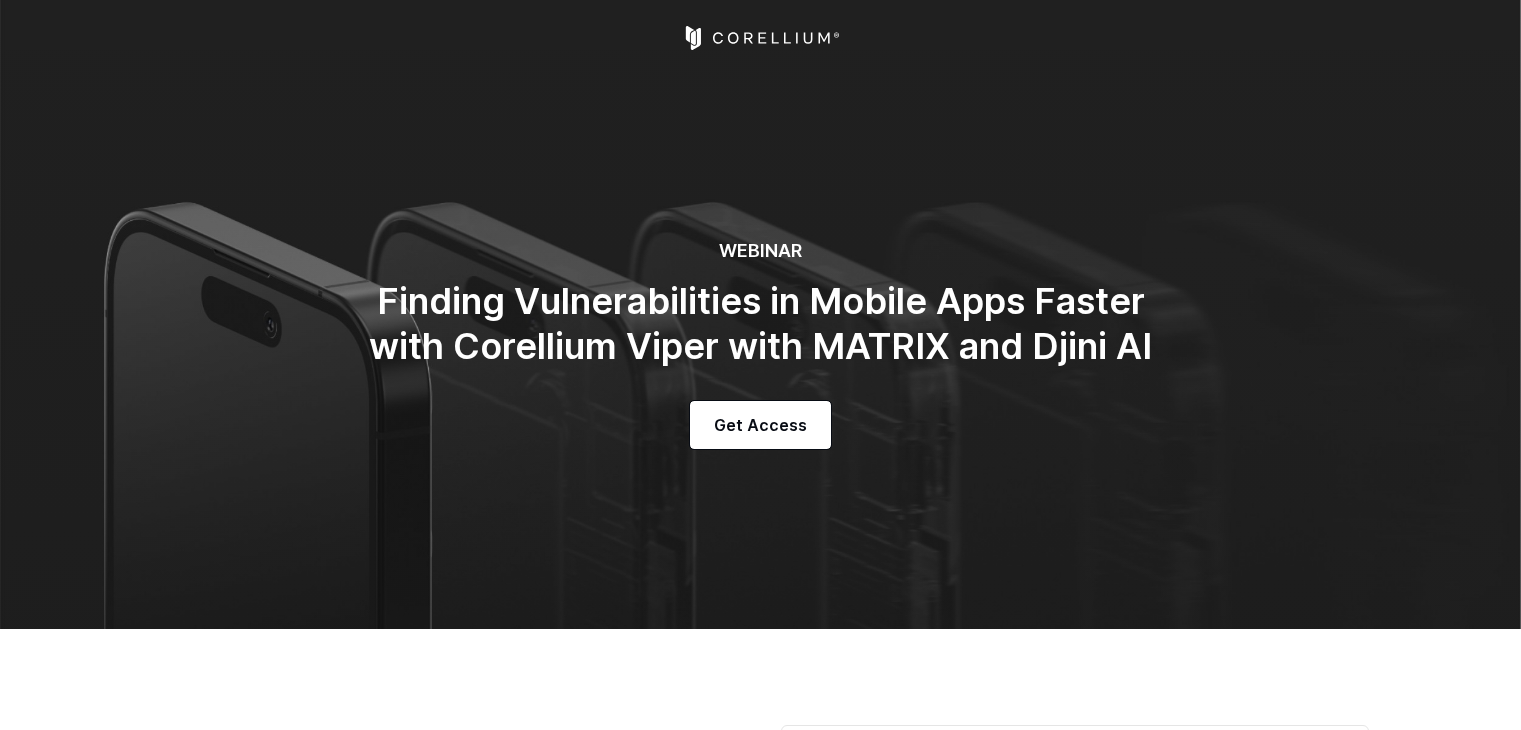 select on "*****" 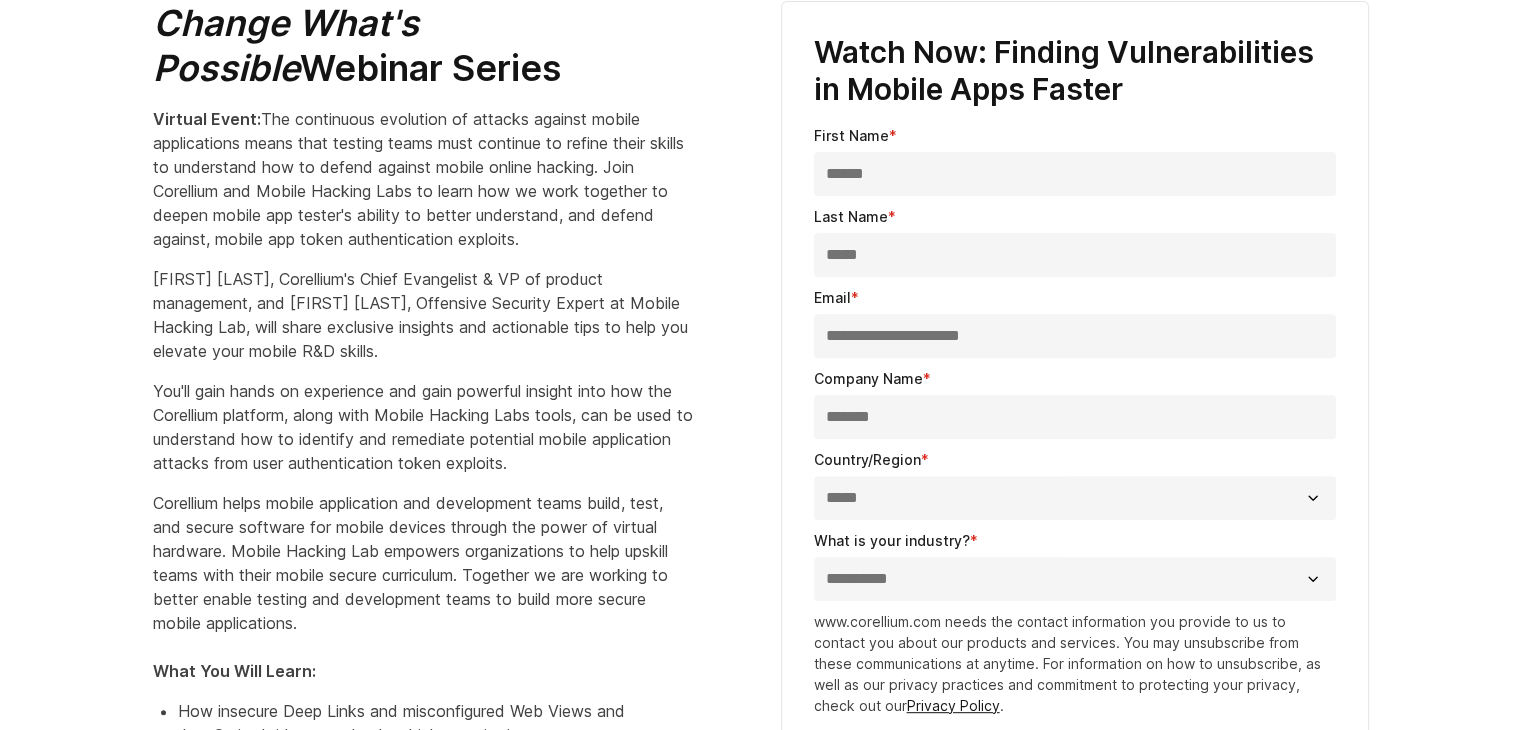 scroll, scrollTop: 0, scrollLeft: 0, axis: both 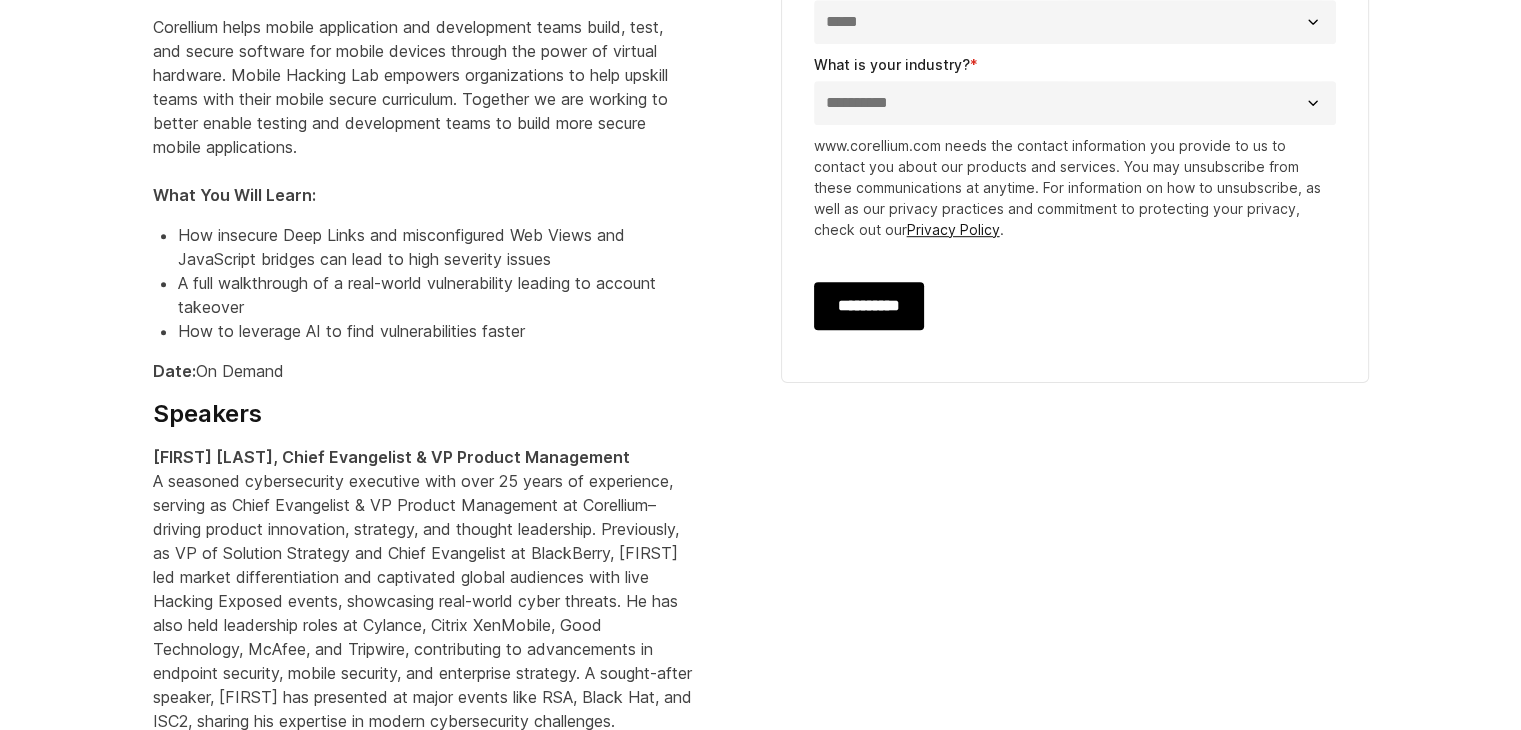 click on "**********" at bounding box center (869, 306) 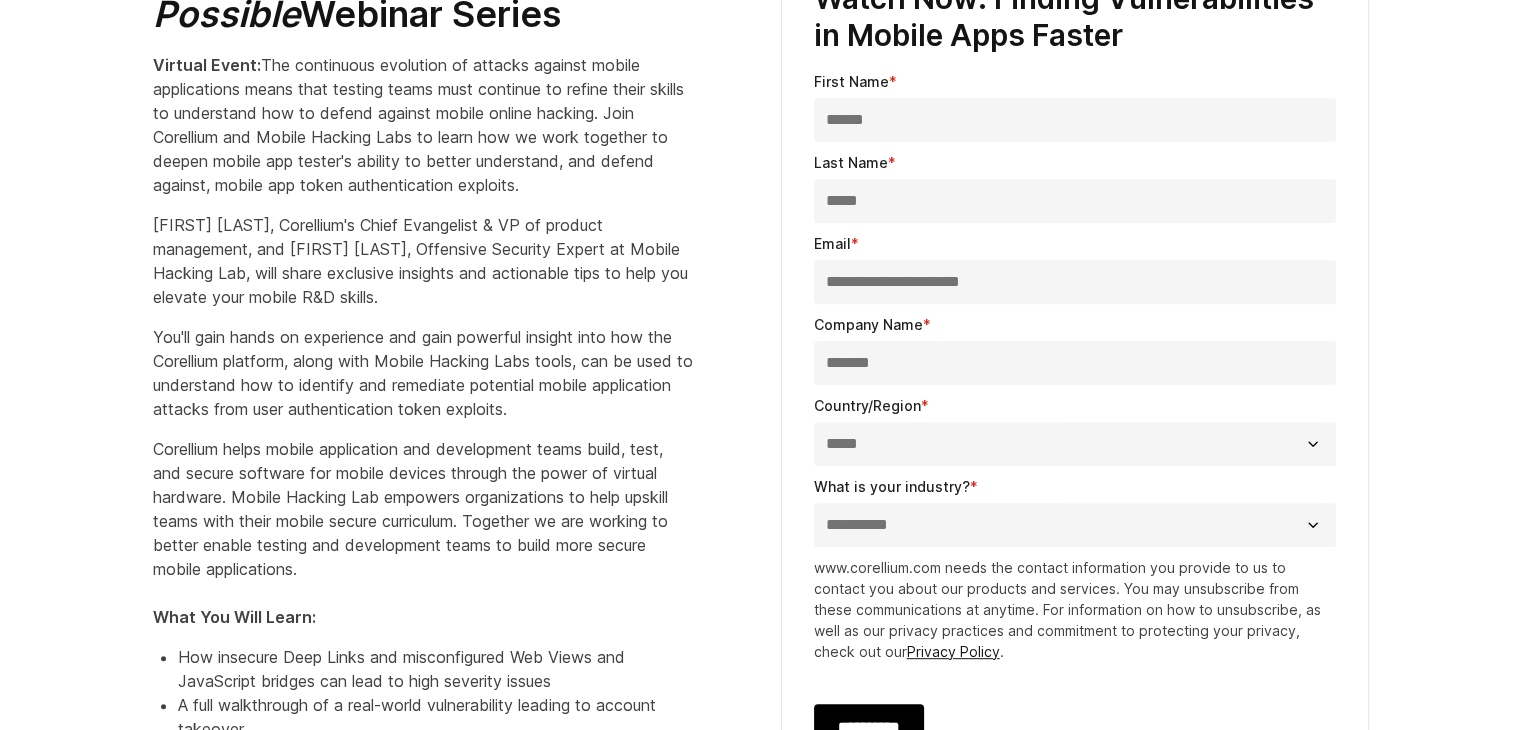 scroll, scrollTop: 800, scrollLeft: 0, axis: vertical 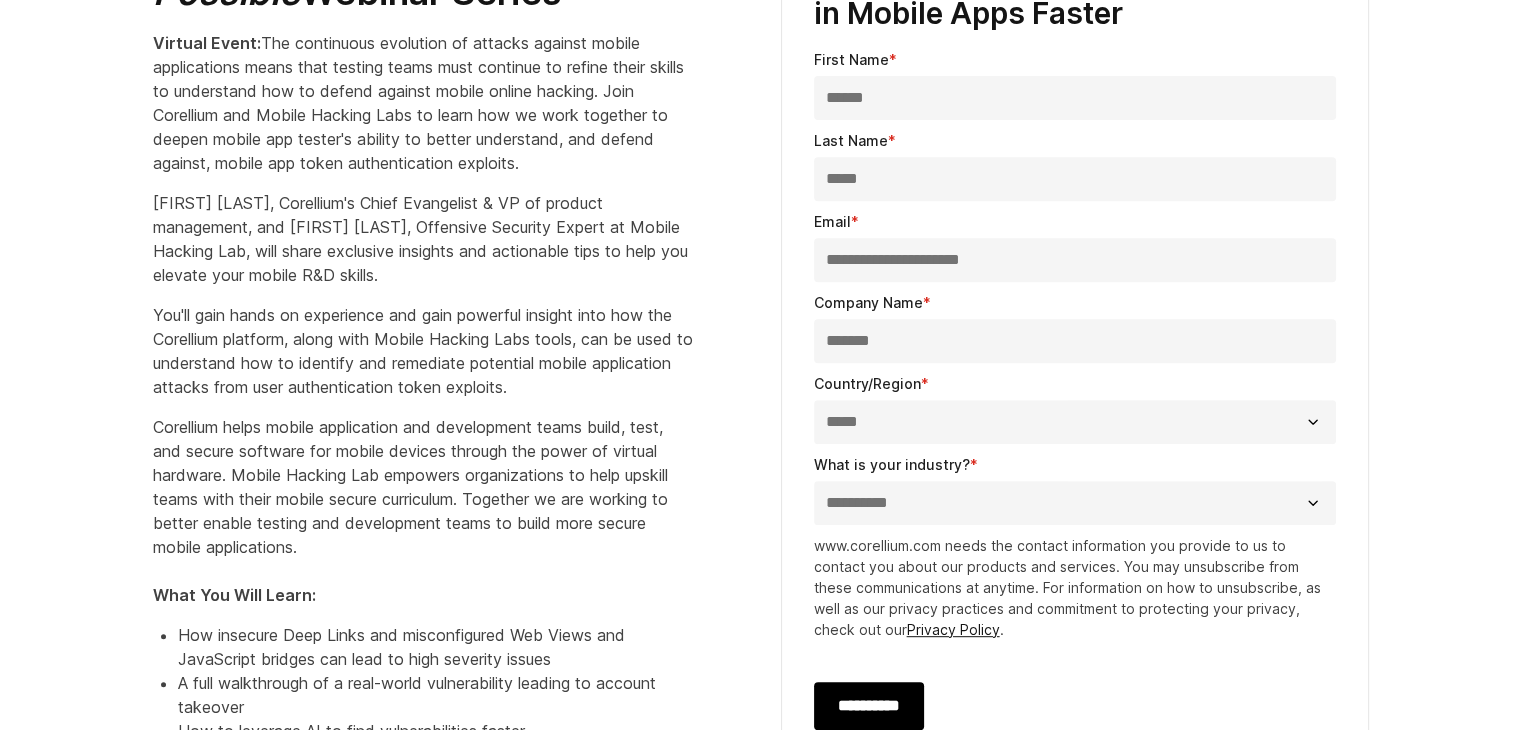 click on "**********" at bounding box center [869, 706] 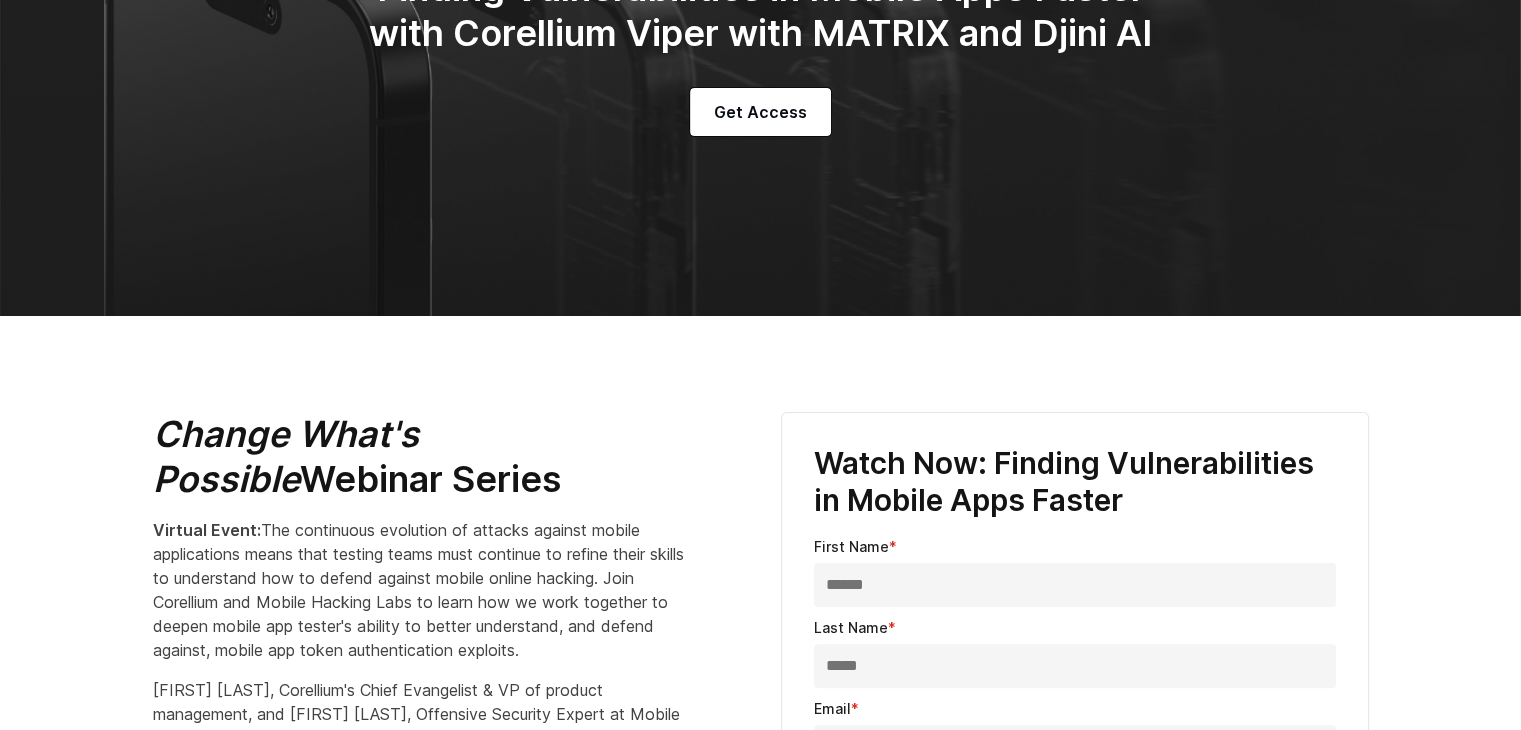 scroll, scrollTop: 0, scrollLeft: 0, axis: both 